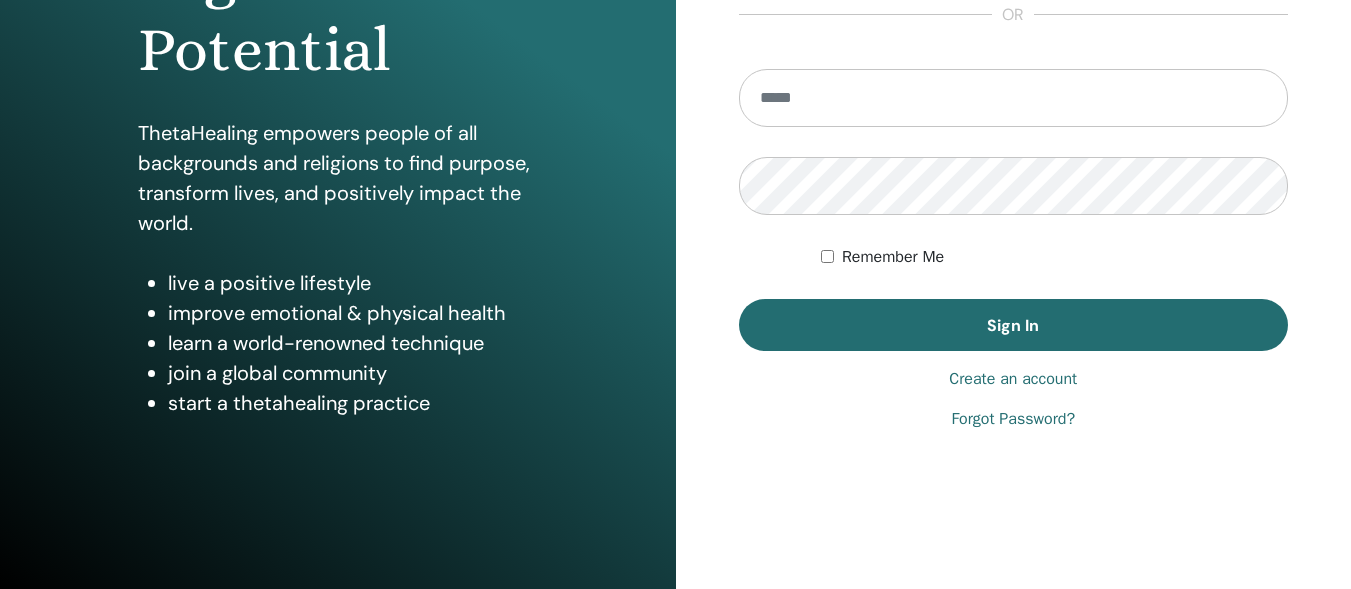 scroll, scrollTop: 371, scrollLeft: 0, axis: vertical 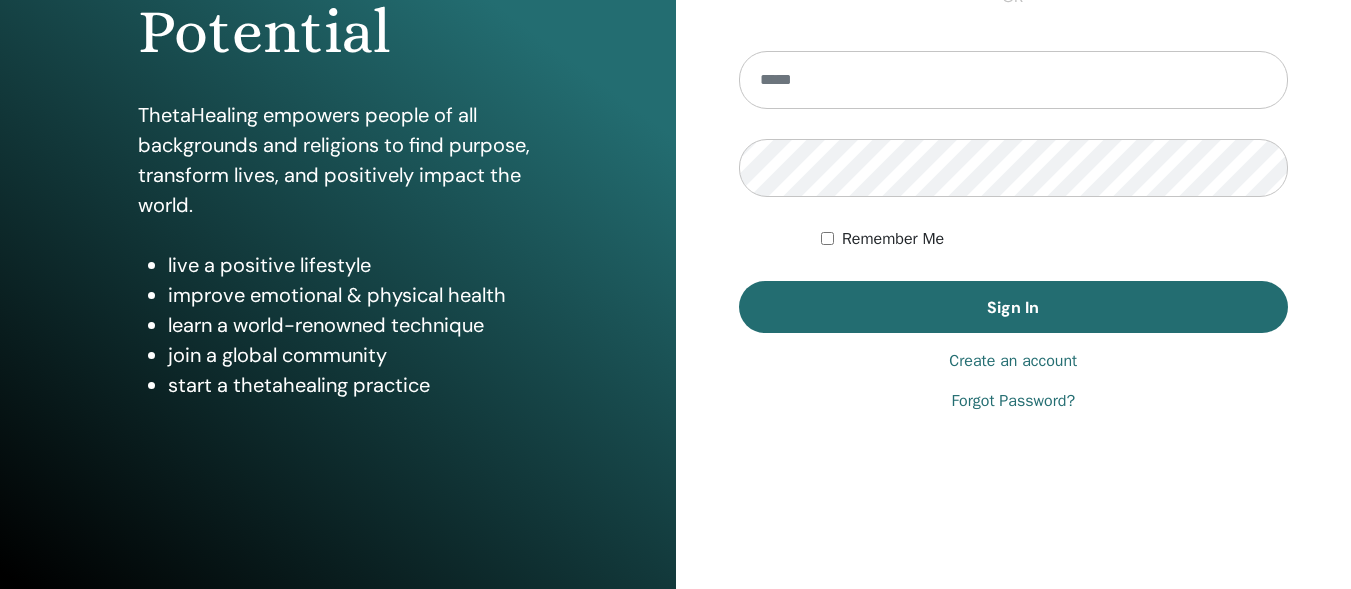 click on "Create an account" at bounding box center [1013, 361] 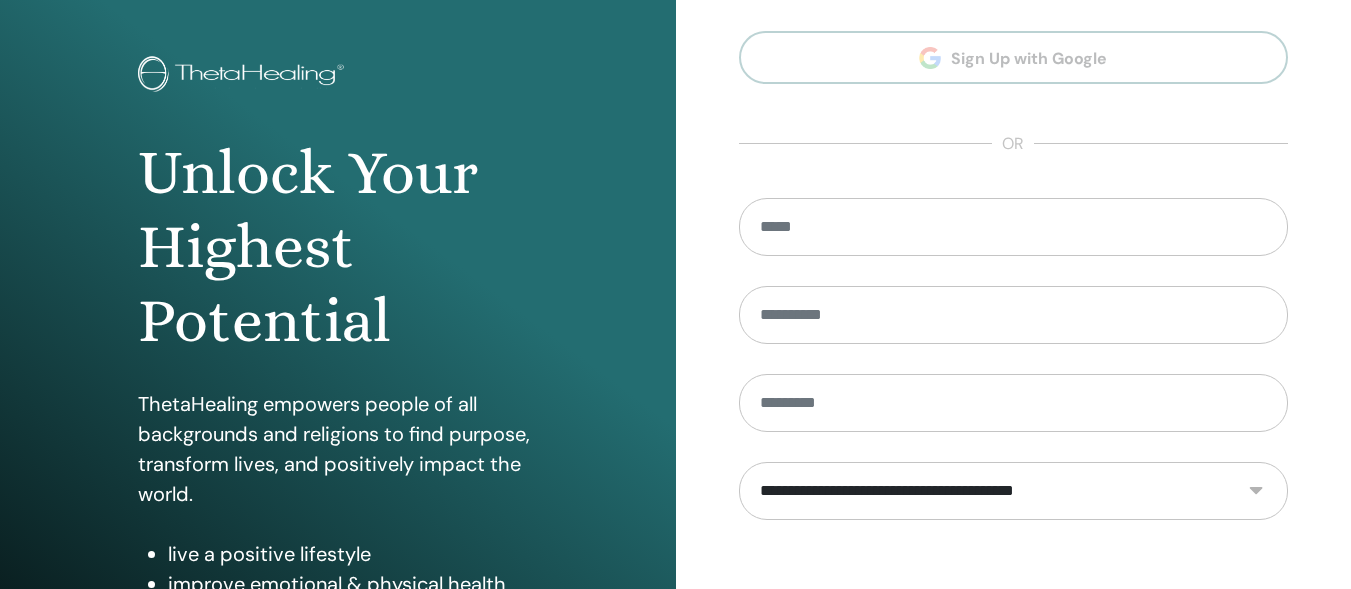 scroll, scrollTop: 0, scrollLeft: 0, axis: both 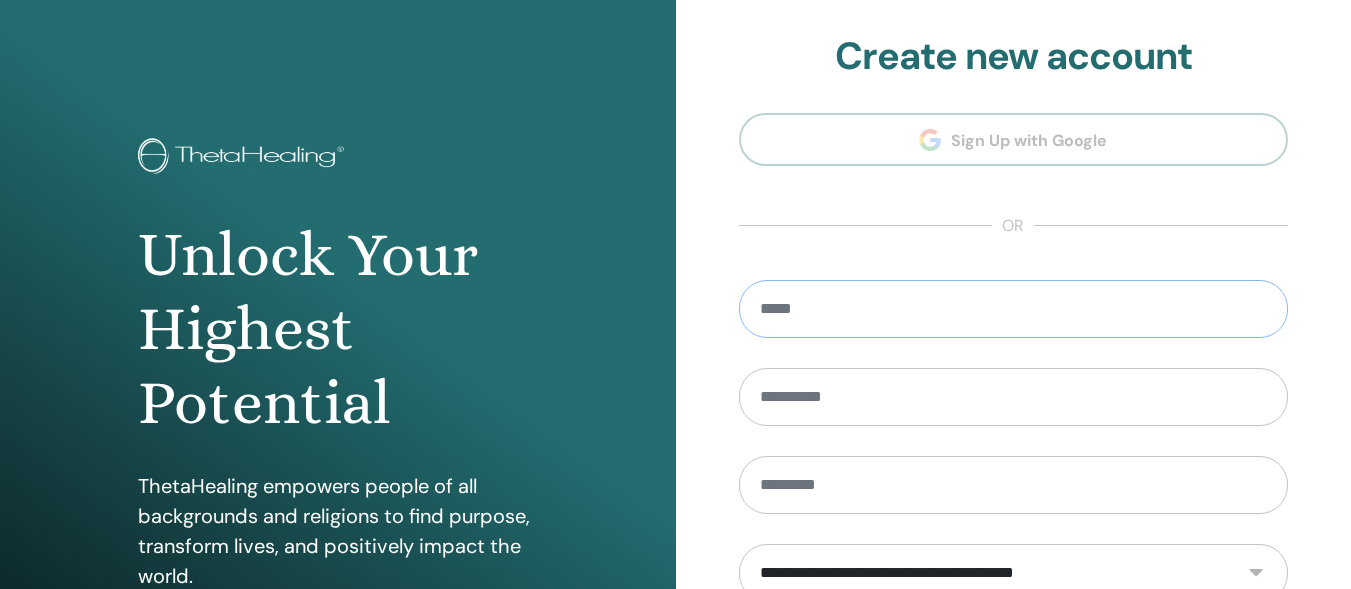click at bounding box center [1014, 309] 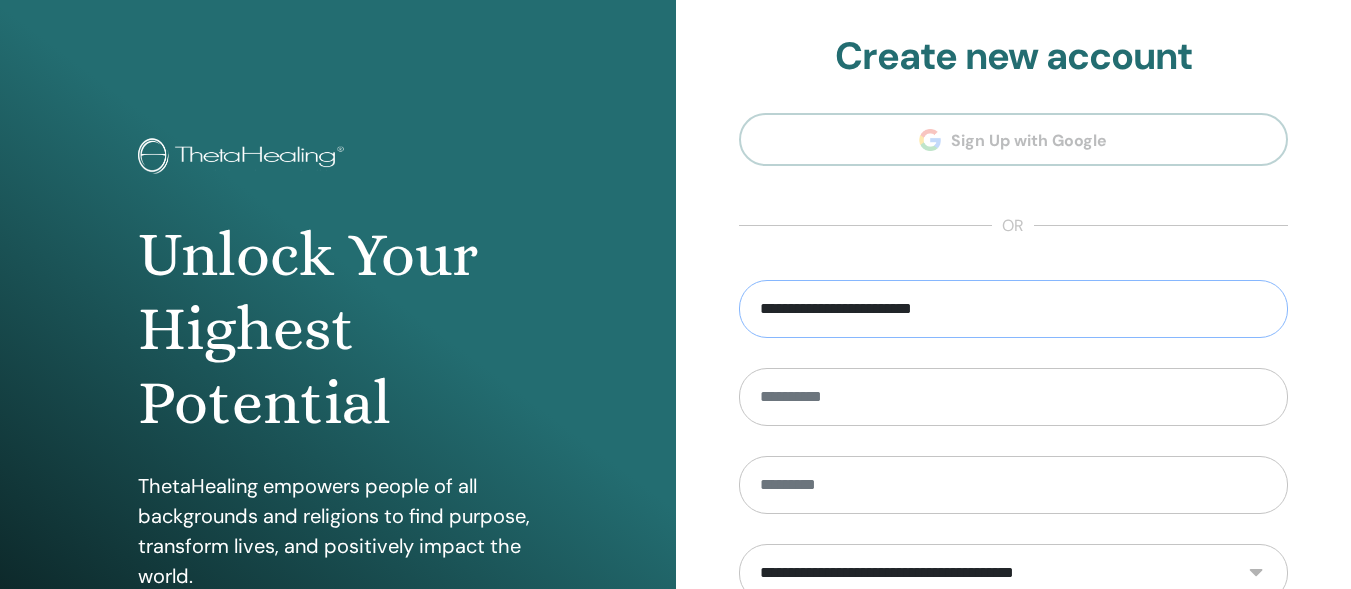 type on "**********" 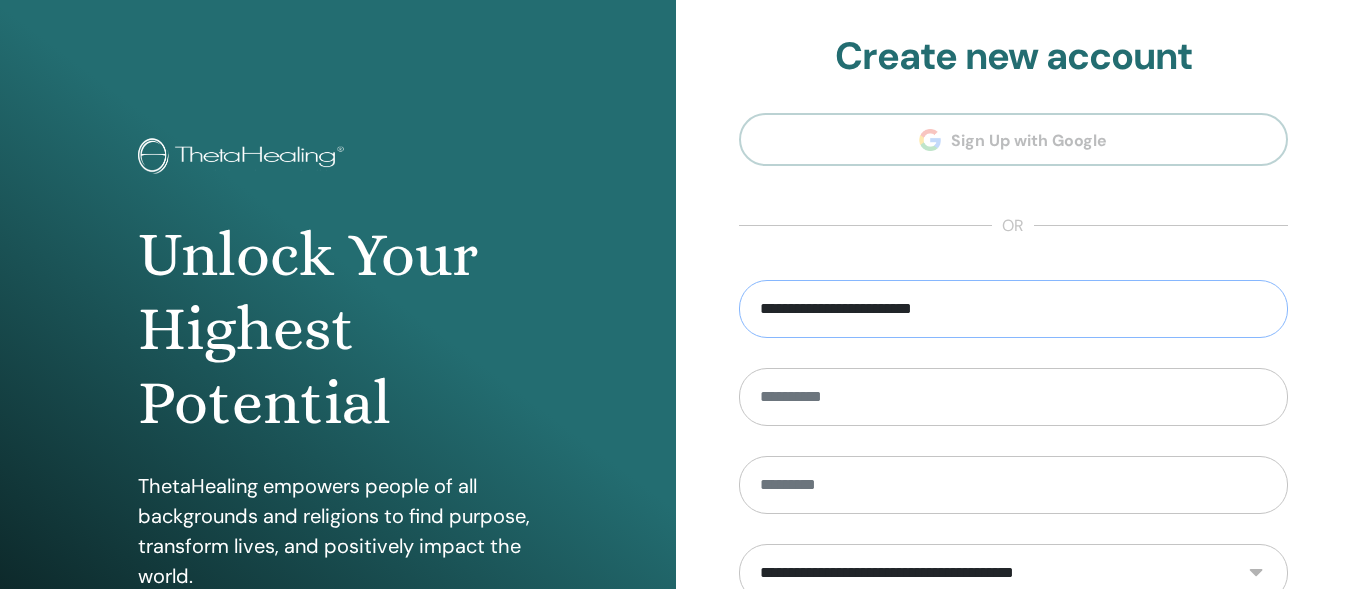 click on "**********" at bounding box center (1014, 309) 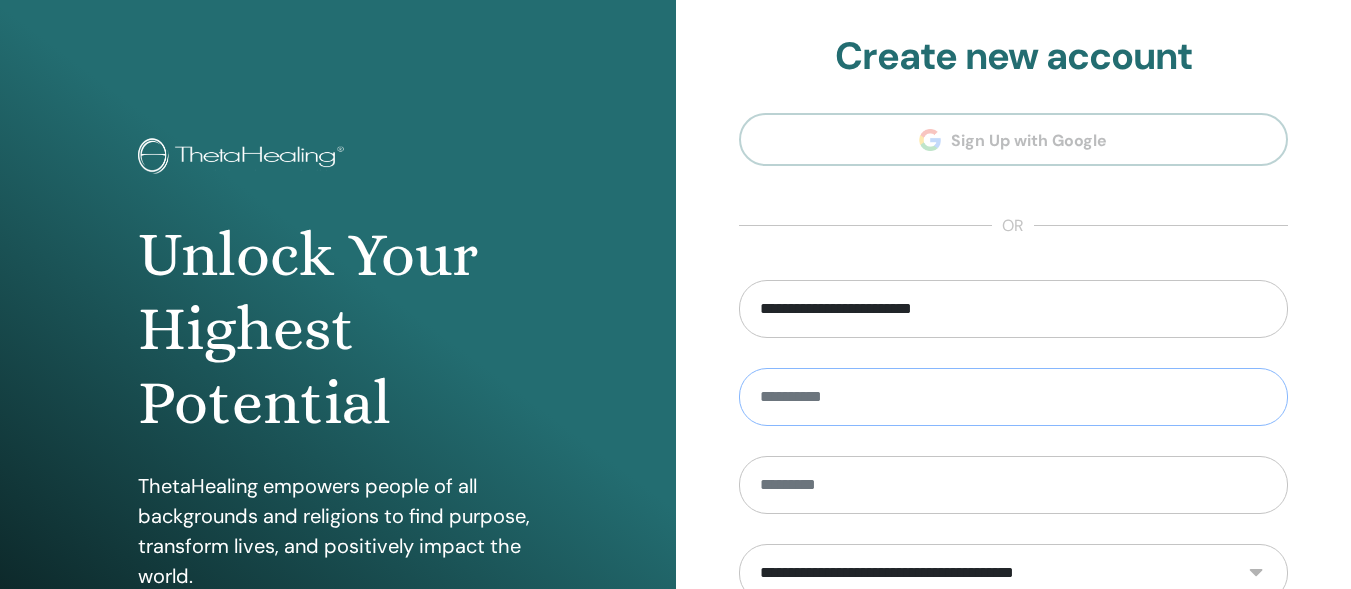 click at bounding box center [1014, 397] 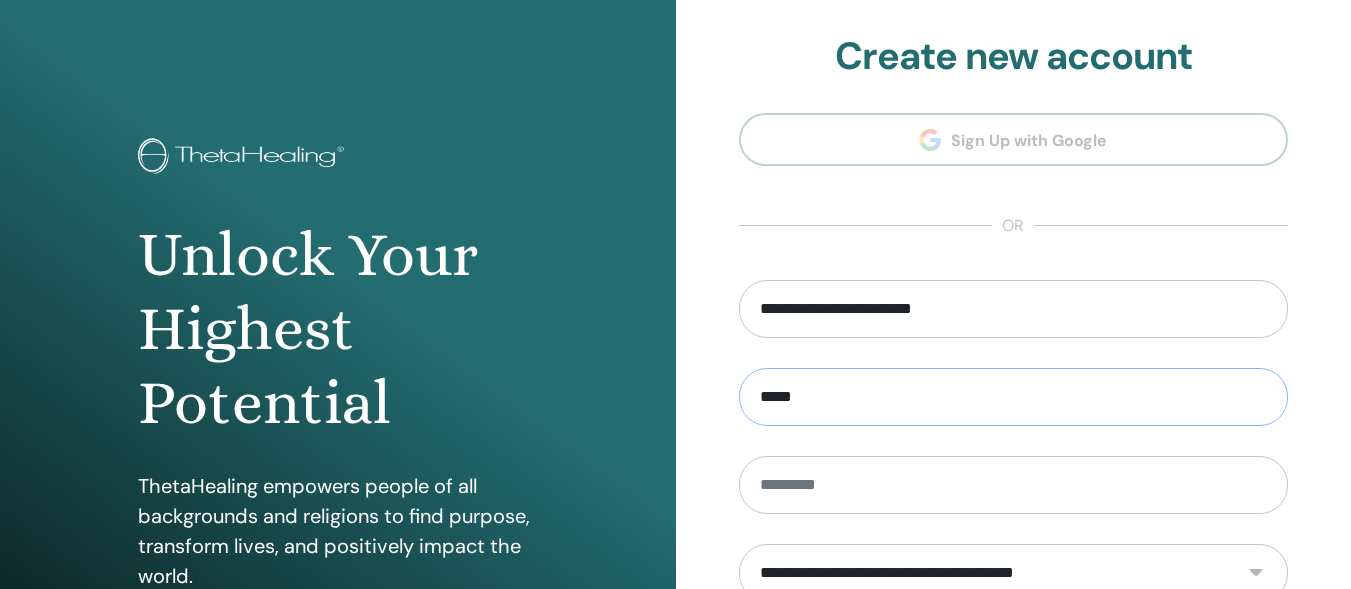 type on "*****" 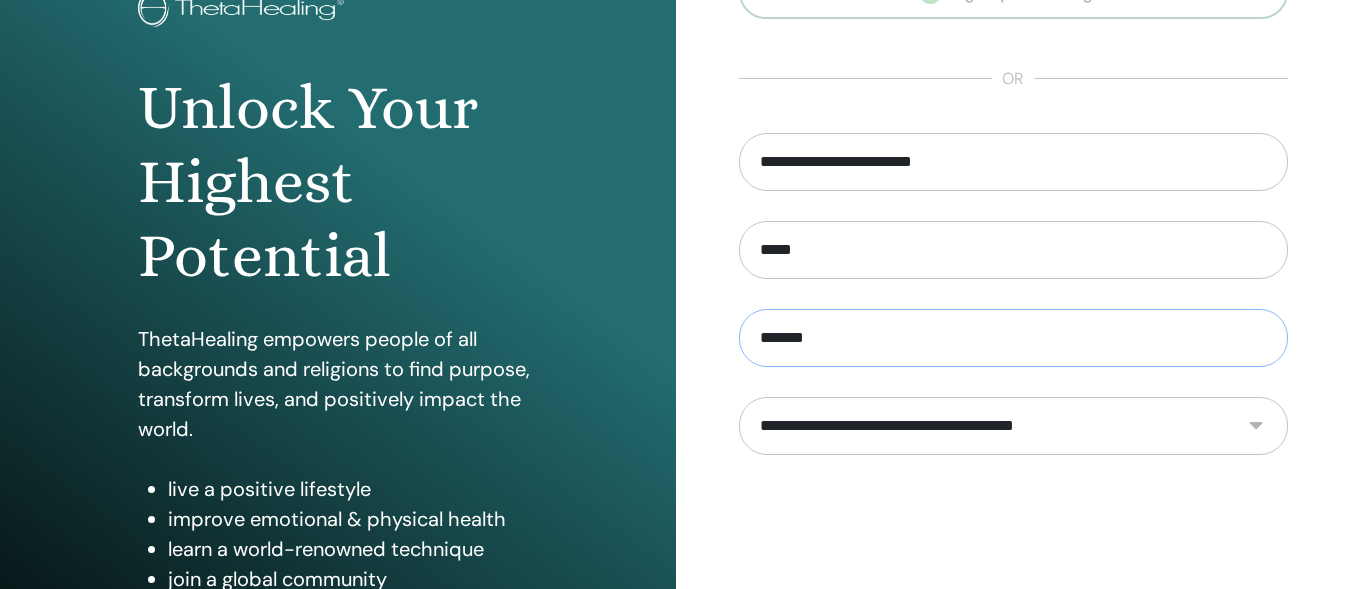 scroll, scrollTop: 200, scrollLeft: 0, axis: vertical 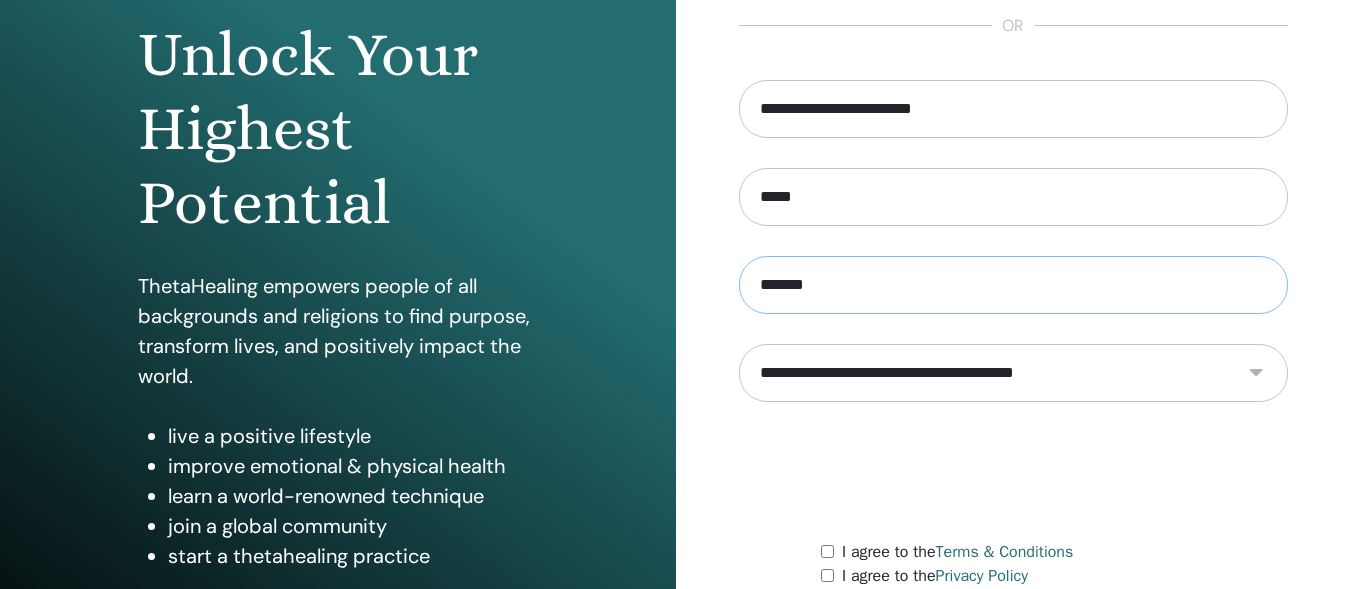 type on "*******" 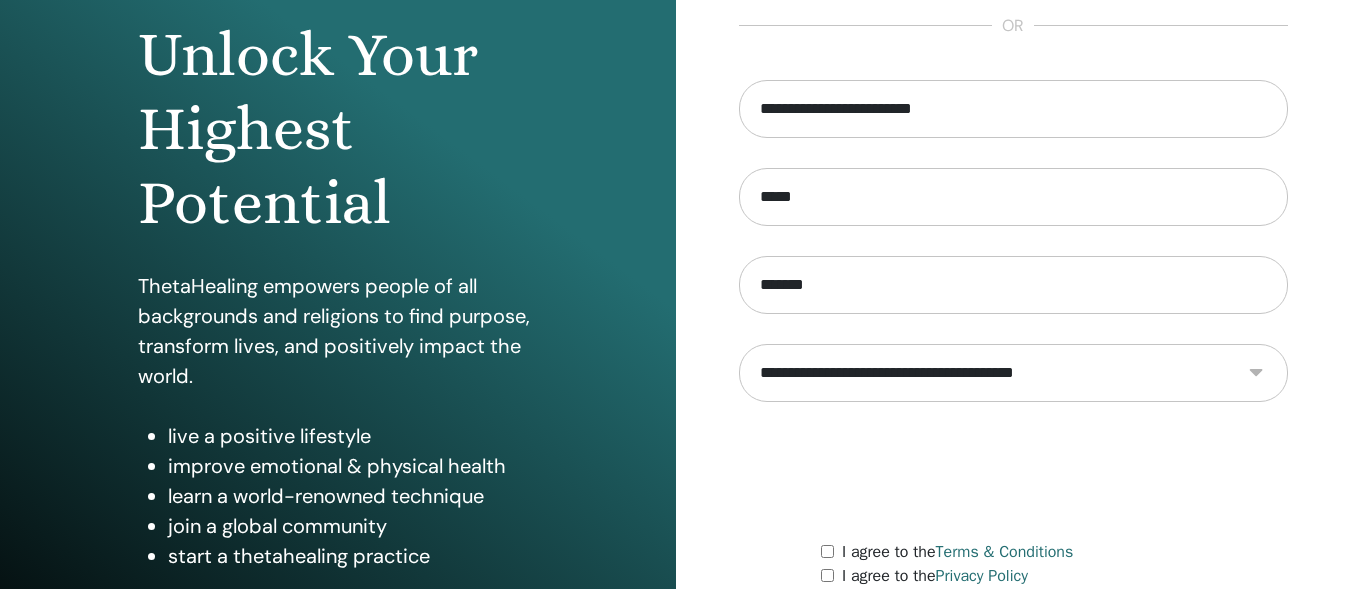 click on "**********" at bounding box center [1014, 373] 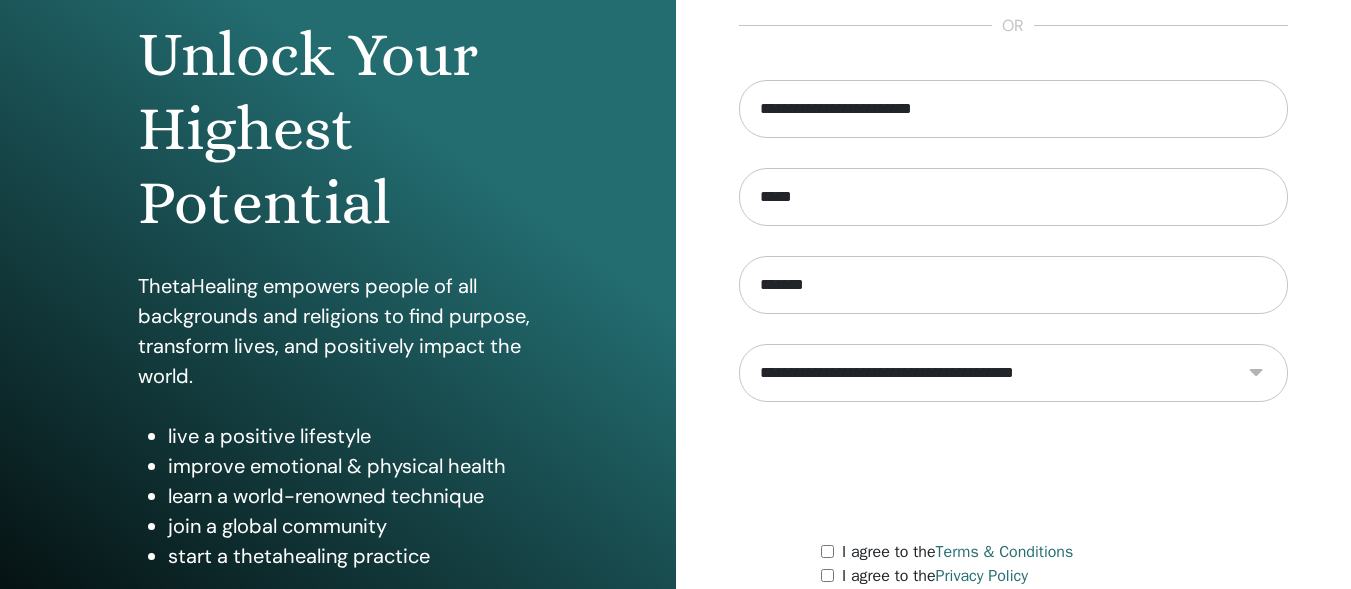 select on "***" 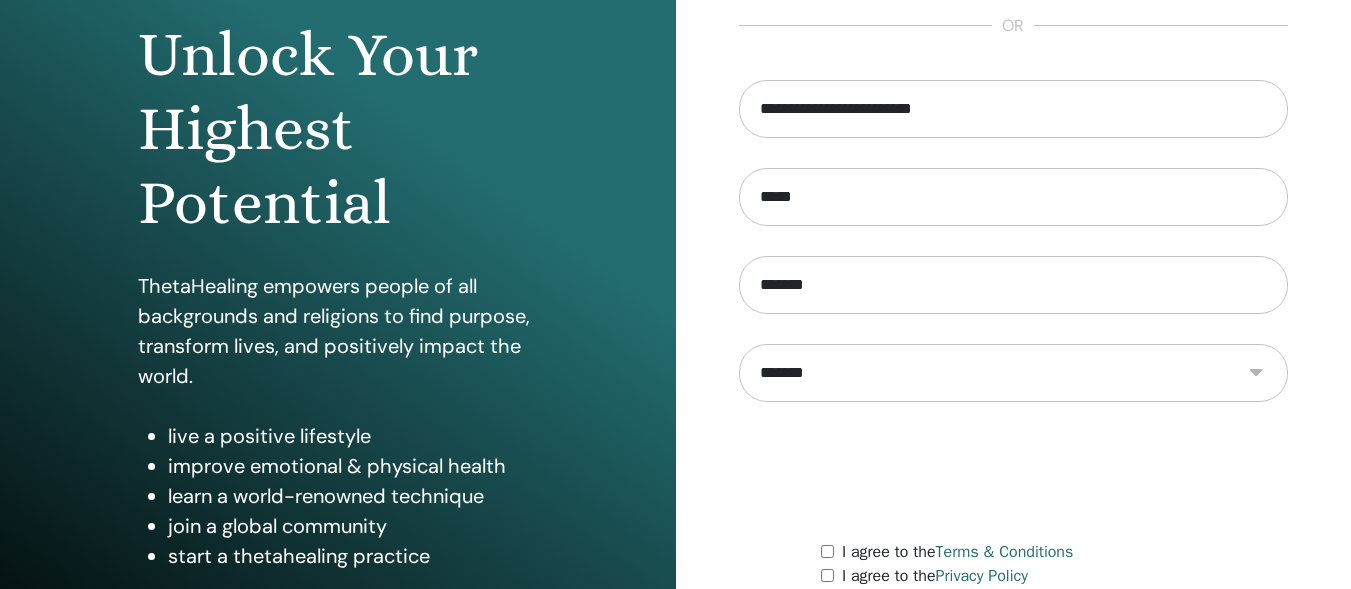 click on "**********" at bounding box center (1014, 373) 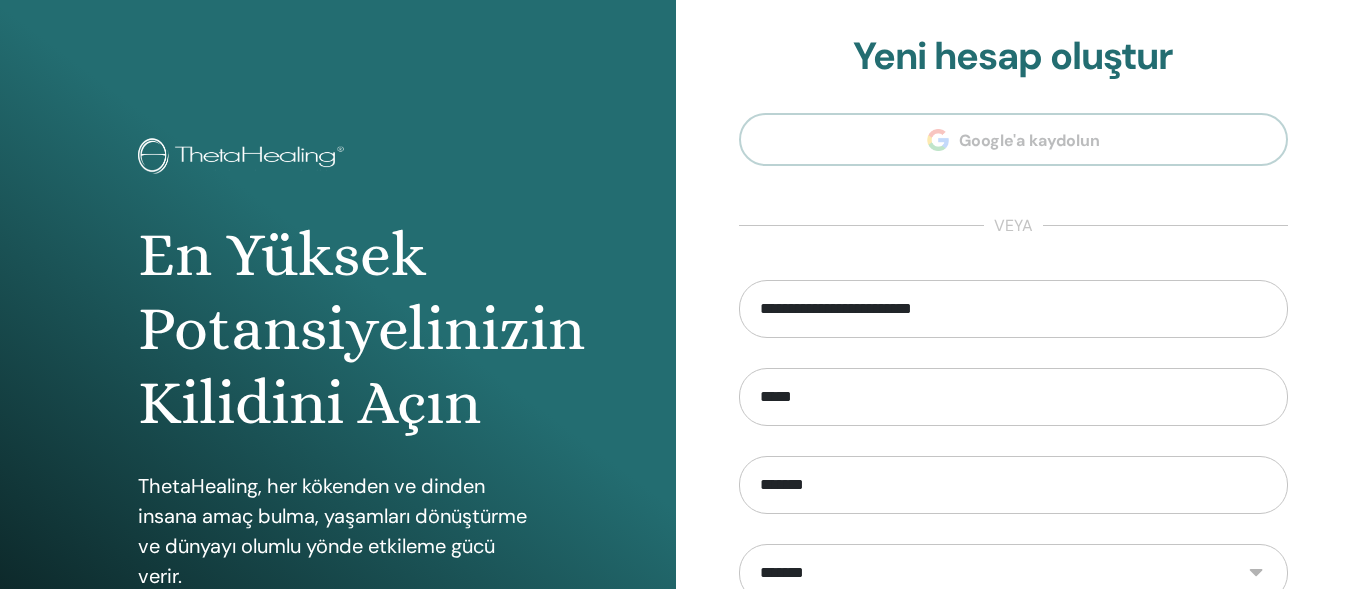 scroll, scrollTop: 371, scrollLeft: 0, axis: vertical 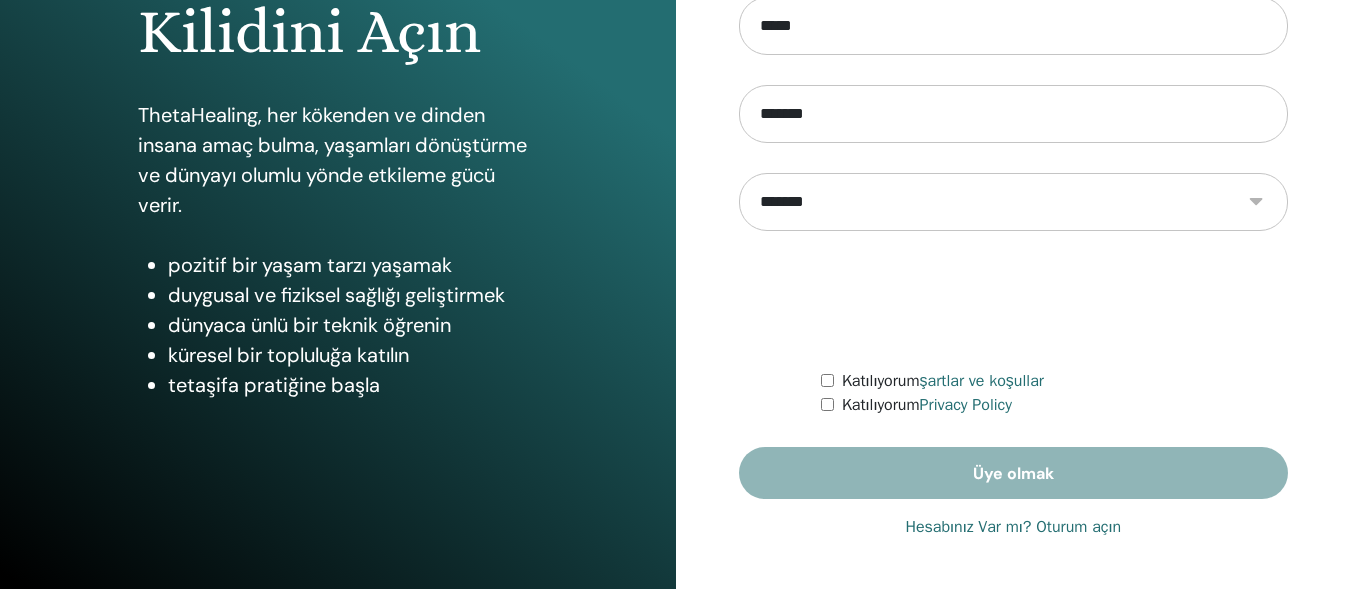 click on "Katılıyorum  Privacy Policy" at bounding box center (1054, 405) 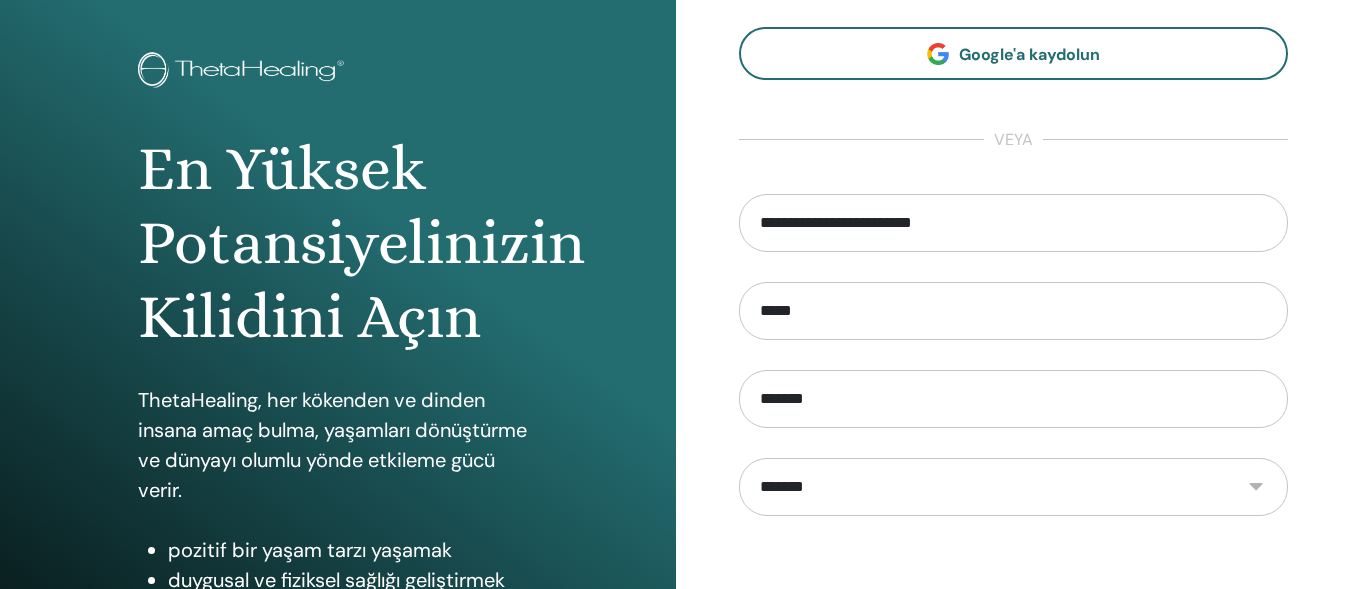 scroll, scrollTop: 71, scrollLeft: 0, axis: vertical 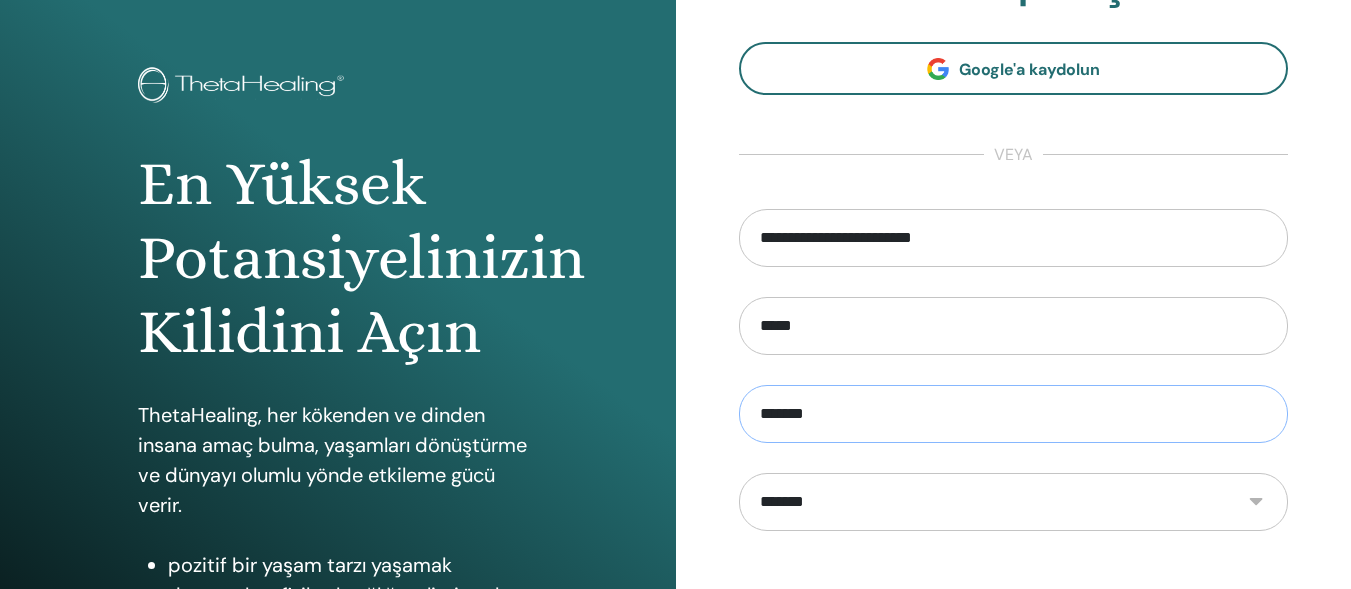 click on "*******" at bounding box center [1014, 414] 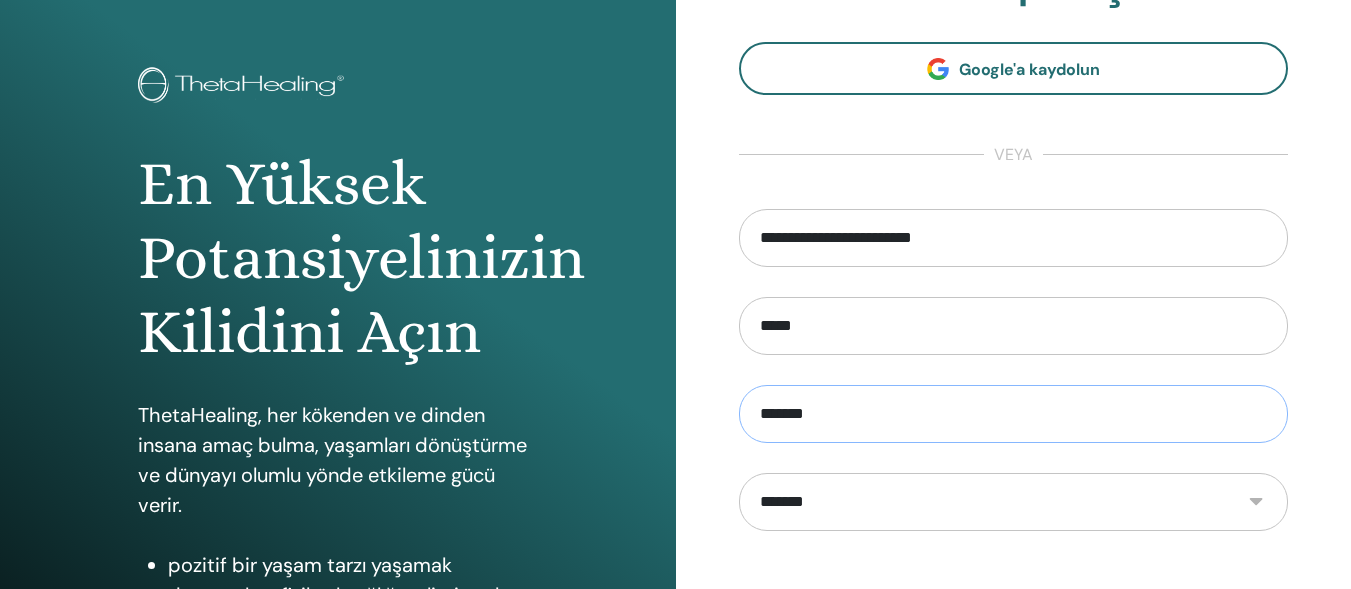click on "*******" at bounding box center (1014, 414) 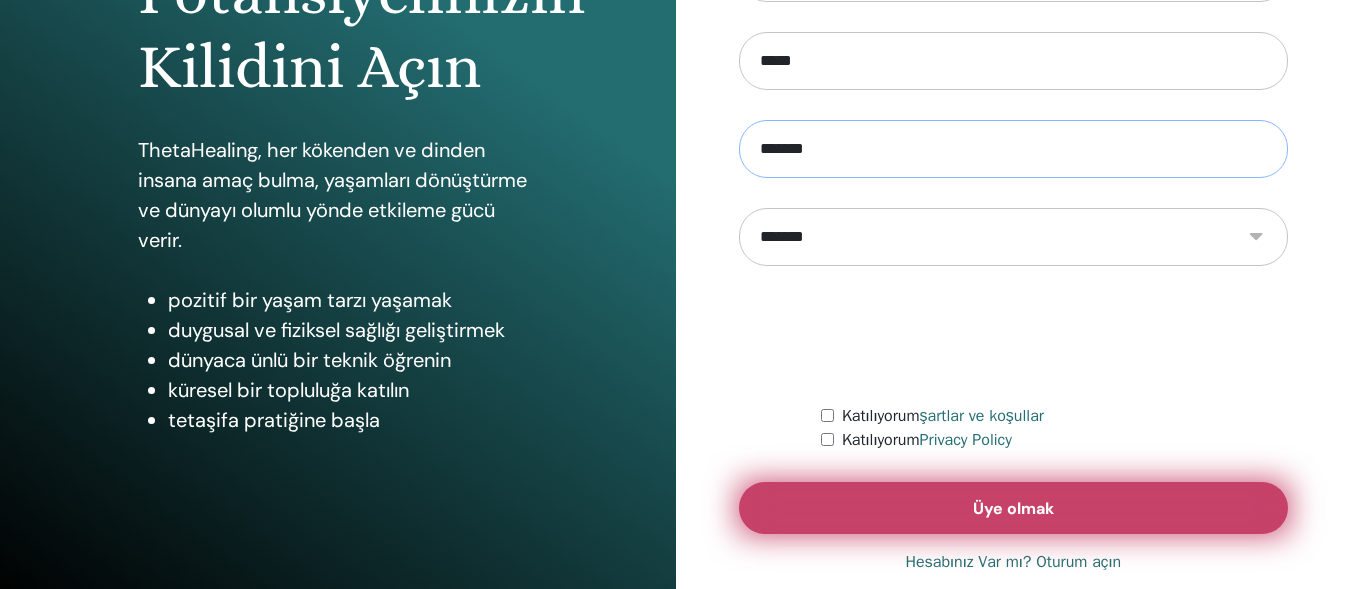 scroll, scrollTop: 371, scrollLeft: 0, axis: vertical 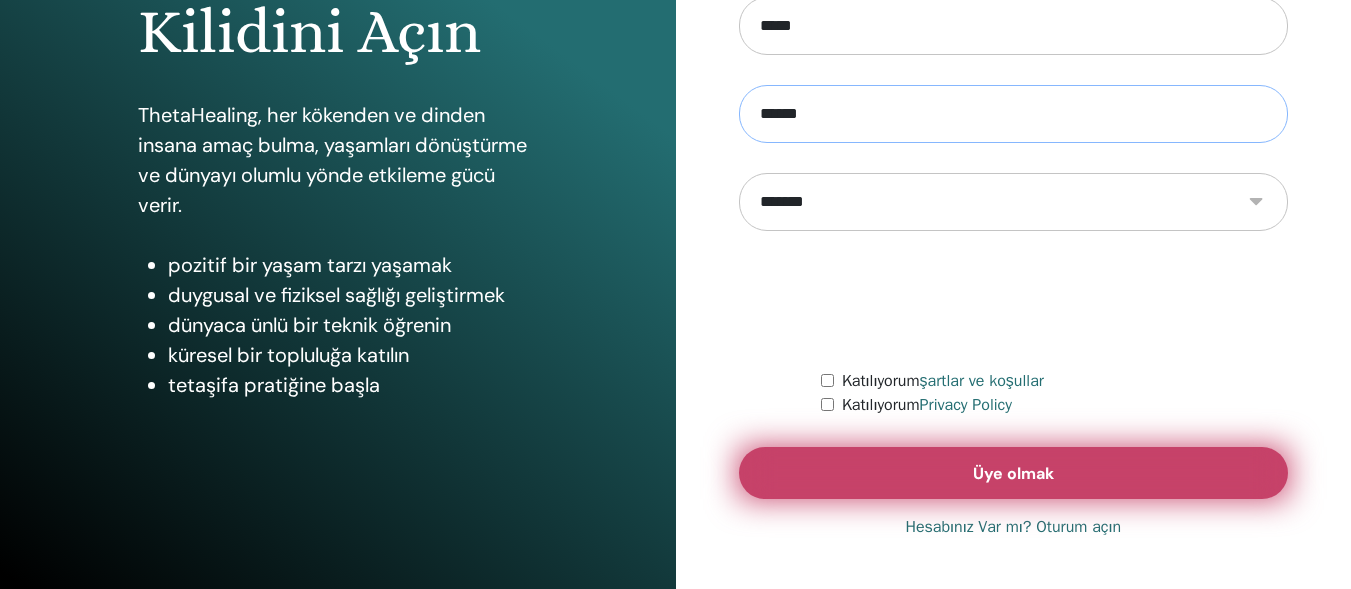 type on "*******" 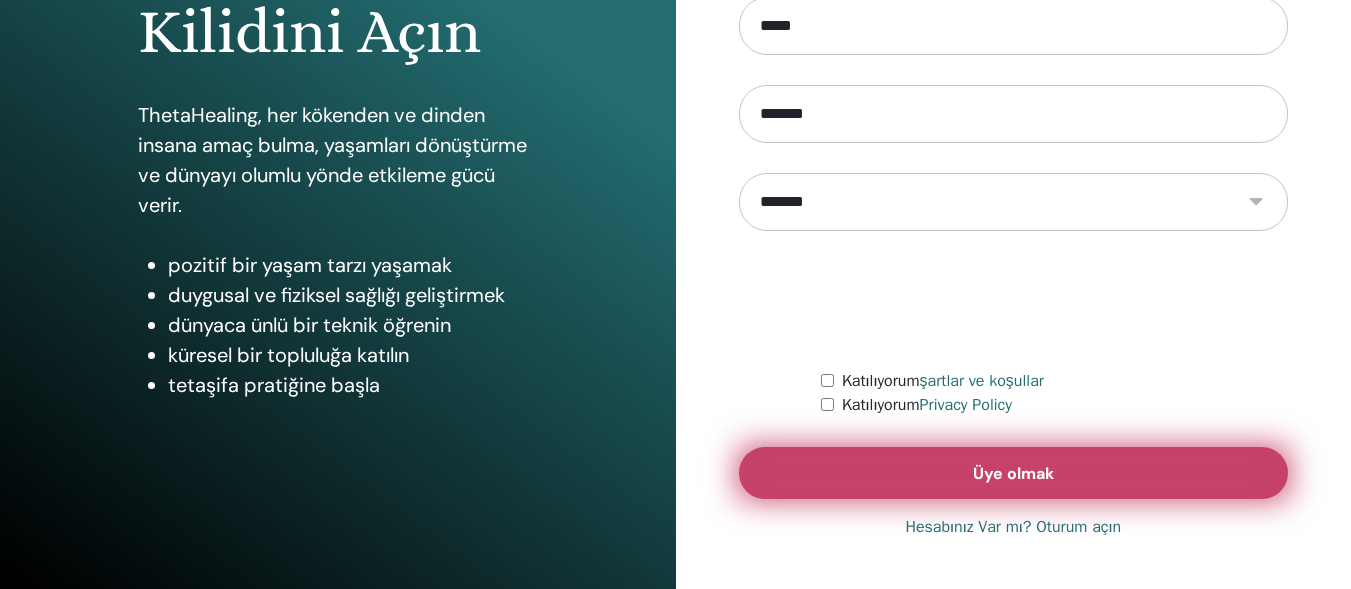 click on "Üye olmak" at bounding box center (1014, 473) 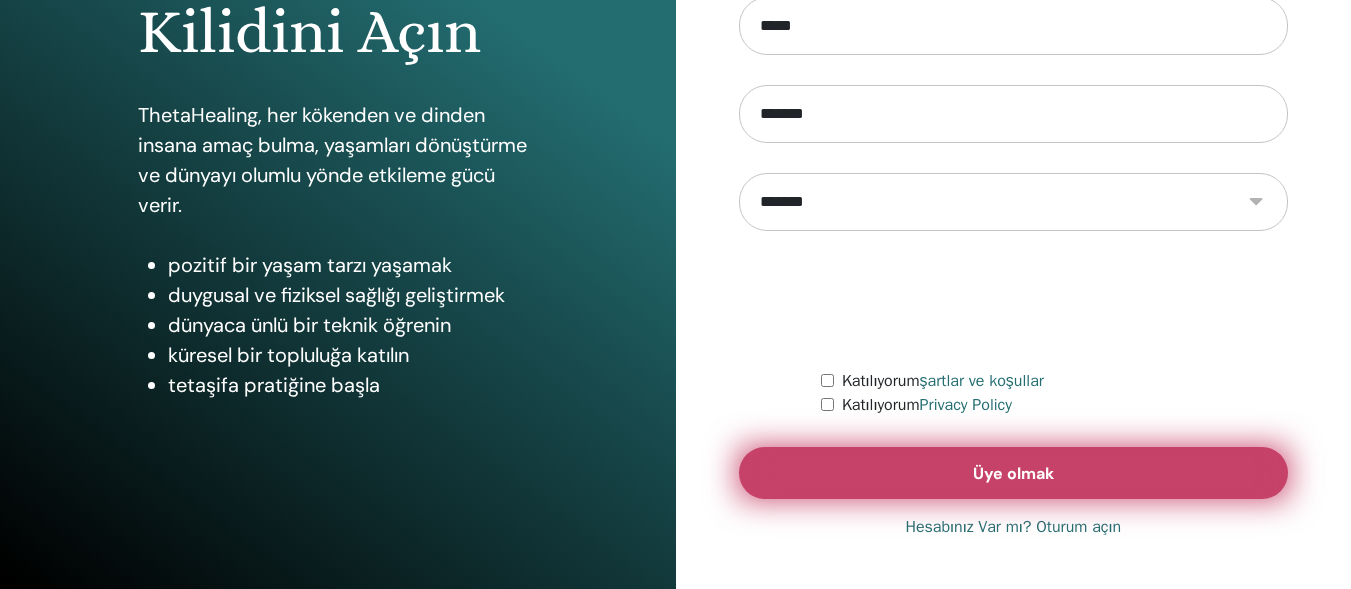 click on "Üye olmak" at bounding box center [1014, 473] 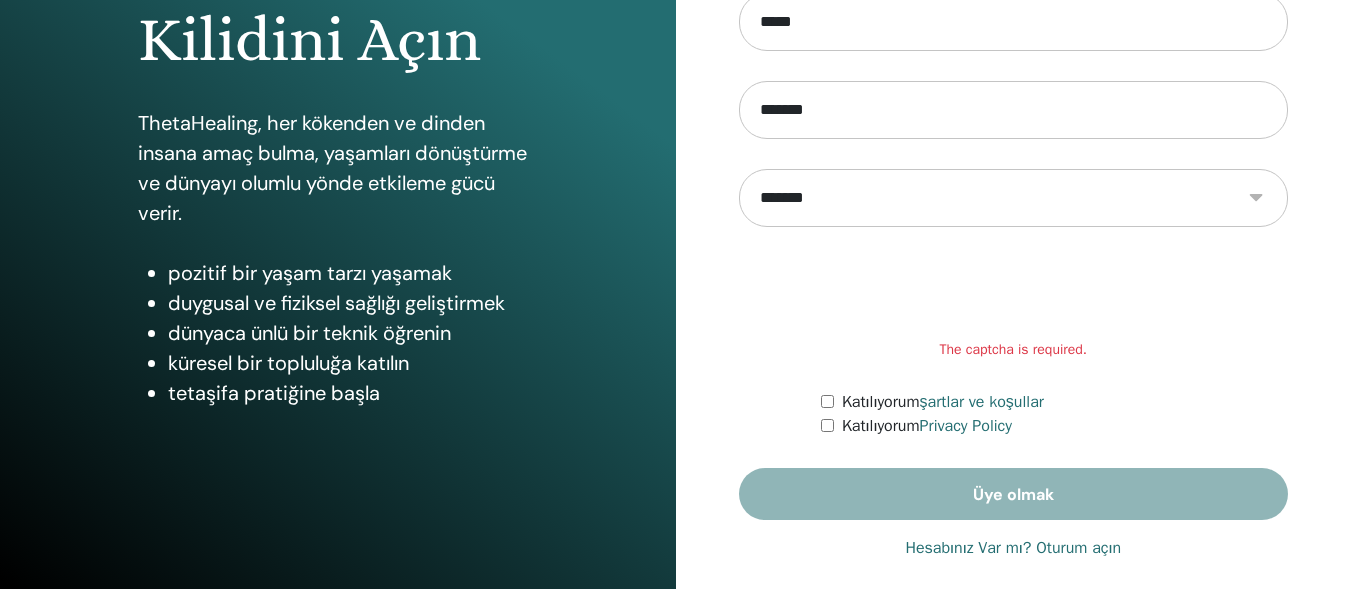 scroll, scrollTop: 371, scrollLeft: 0, axis: vertical 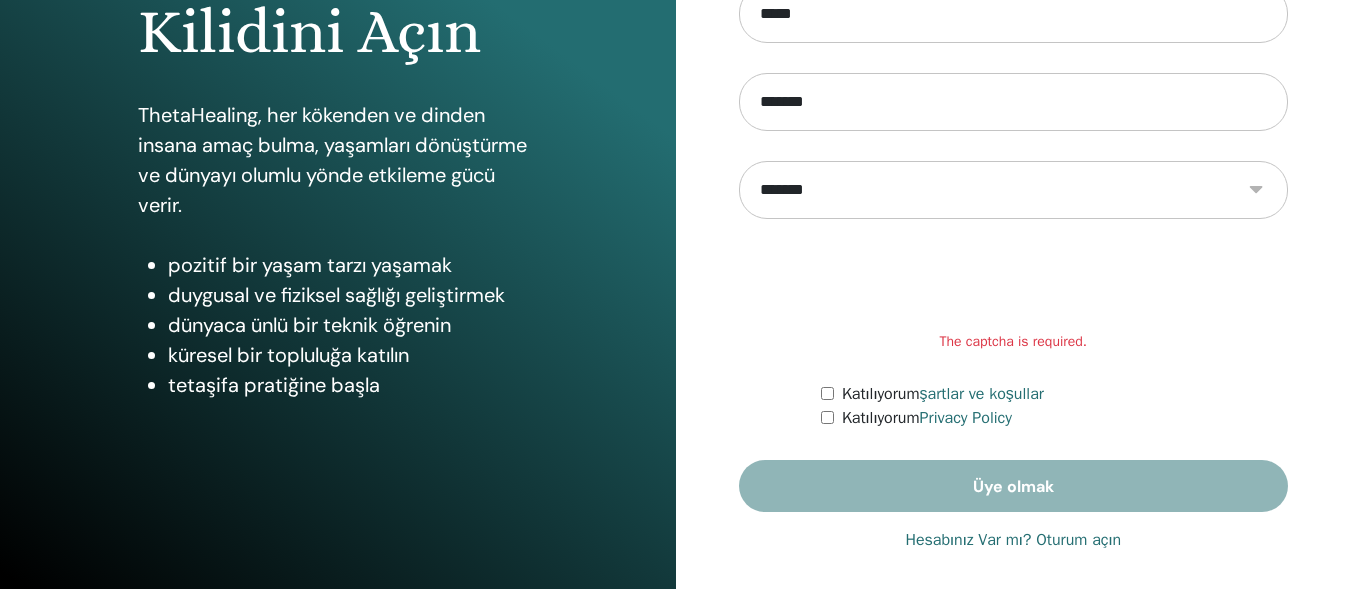 click on "Katılıyorum  şartlar ve koşullar" at bounding box center [1054, 394] 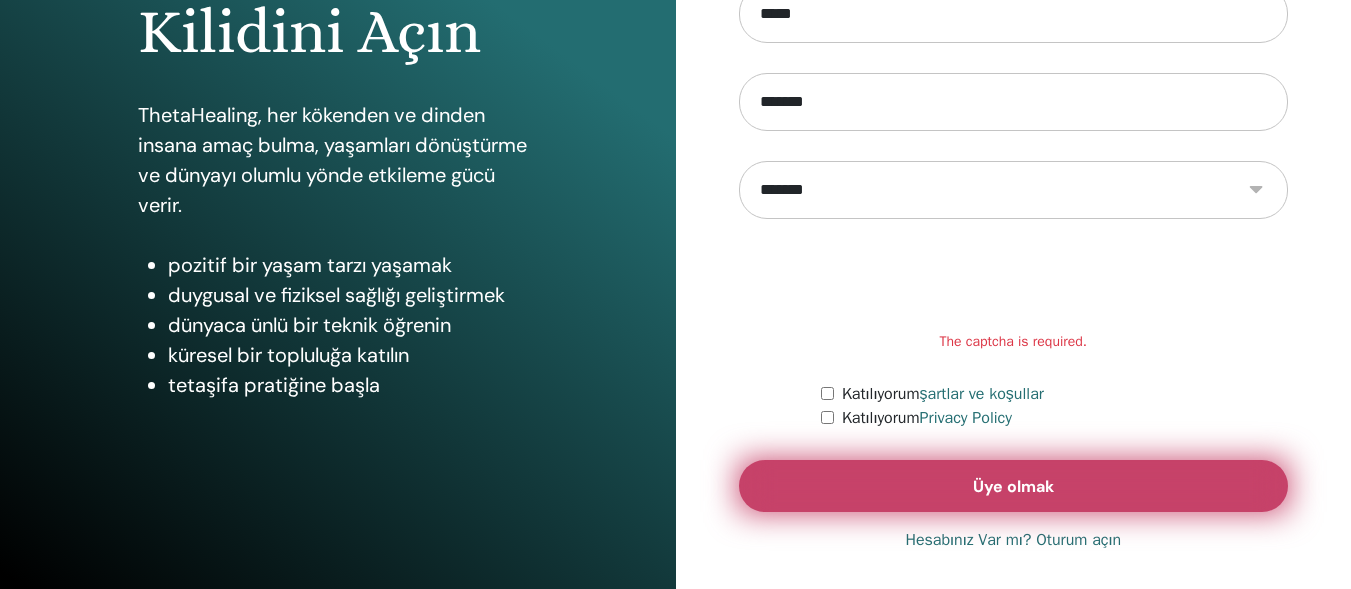 click on "Üye olmak" at bounding box center [1014, 486] 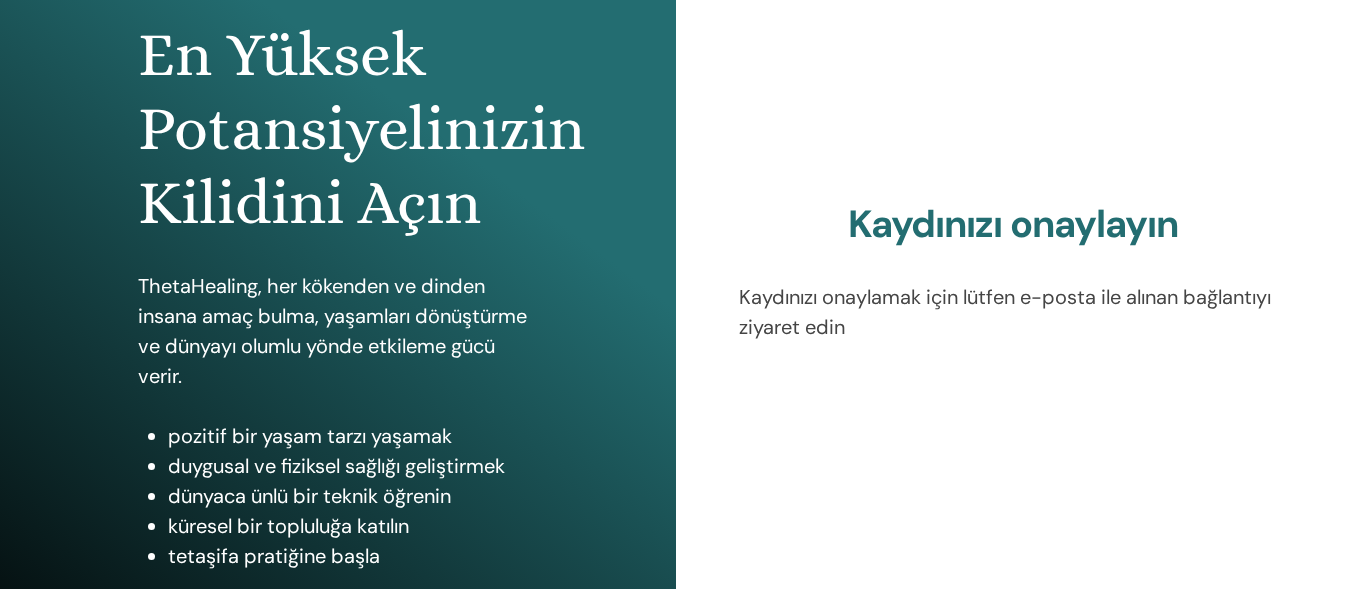 scroll, scrollTop: 300, scrollLeft: 0, axis: vertical 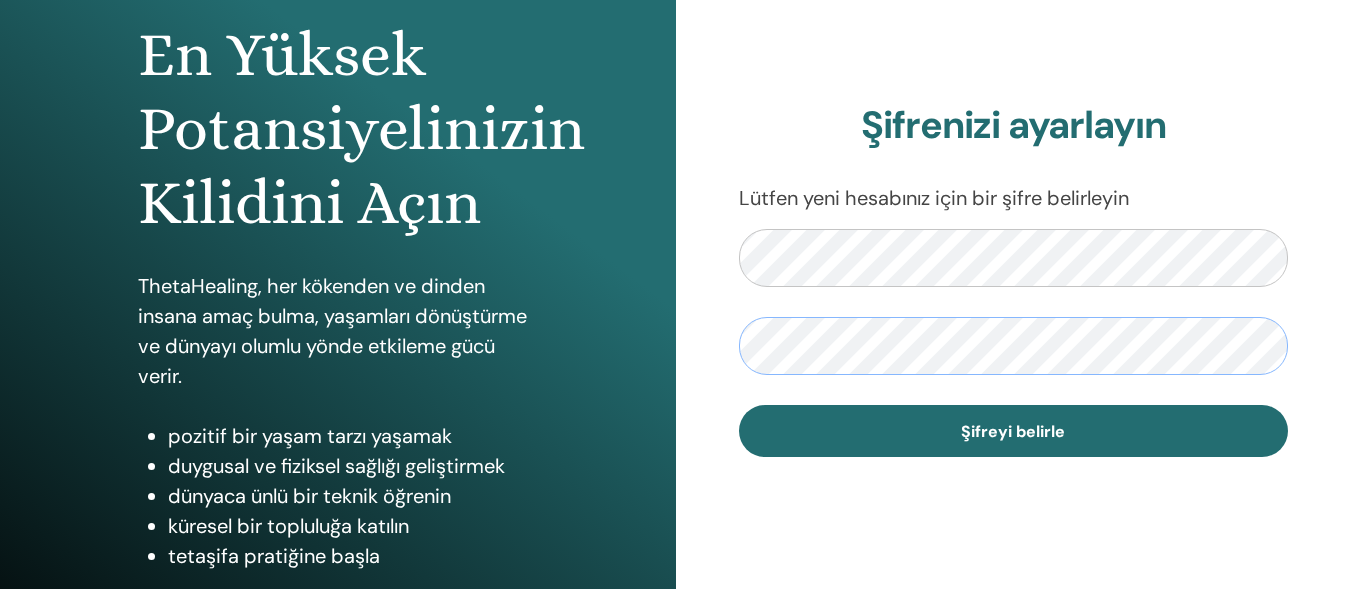 click on "Şifreyi belirle" at bounding box center [1014, 431] 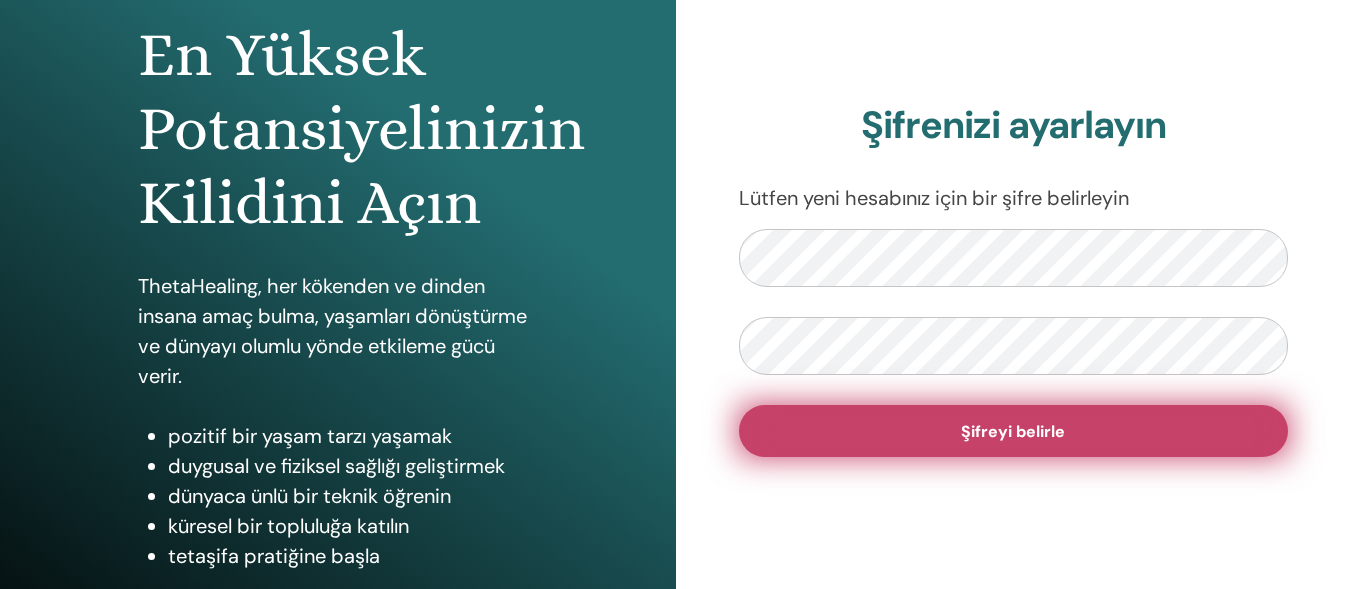 click on "Şifreyi belirle" at bounding box center [1014, 431] 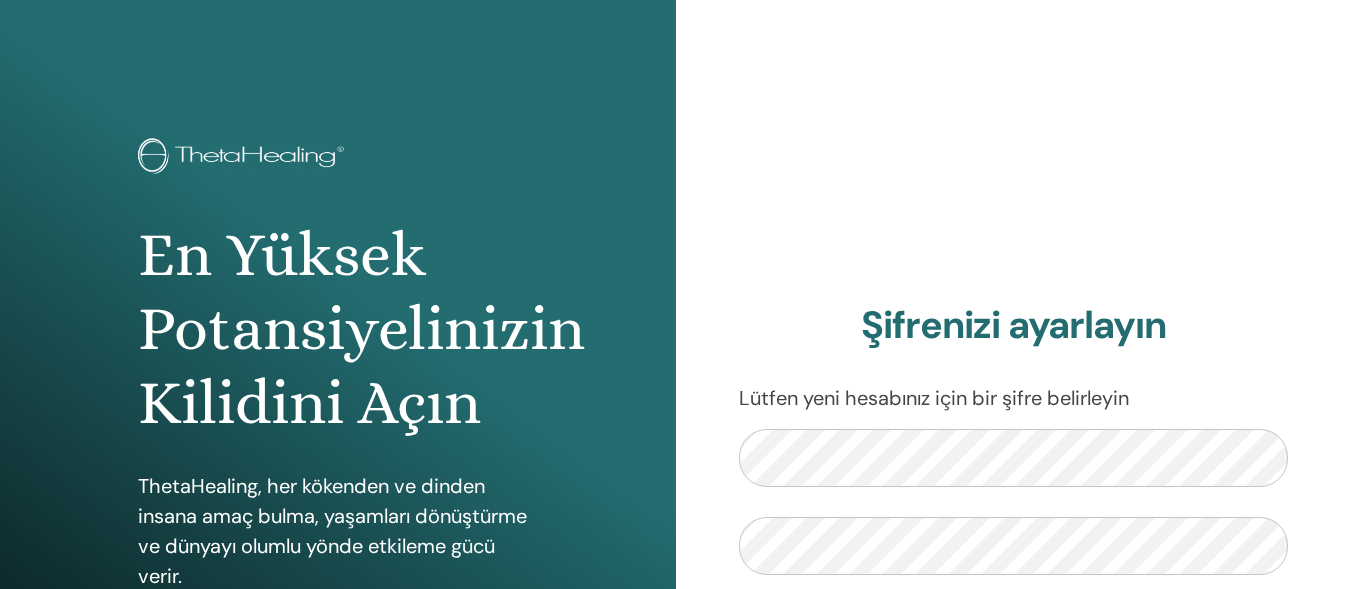 scroll, scrollTop: 200, scrollLeft: 0, axis: vertical 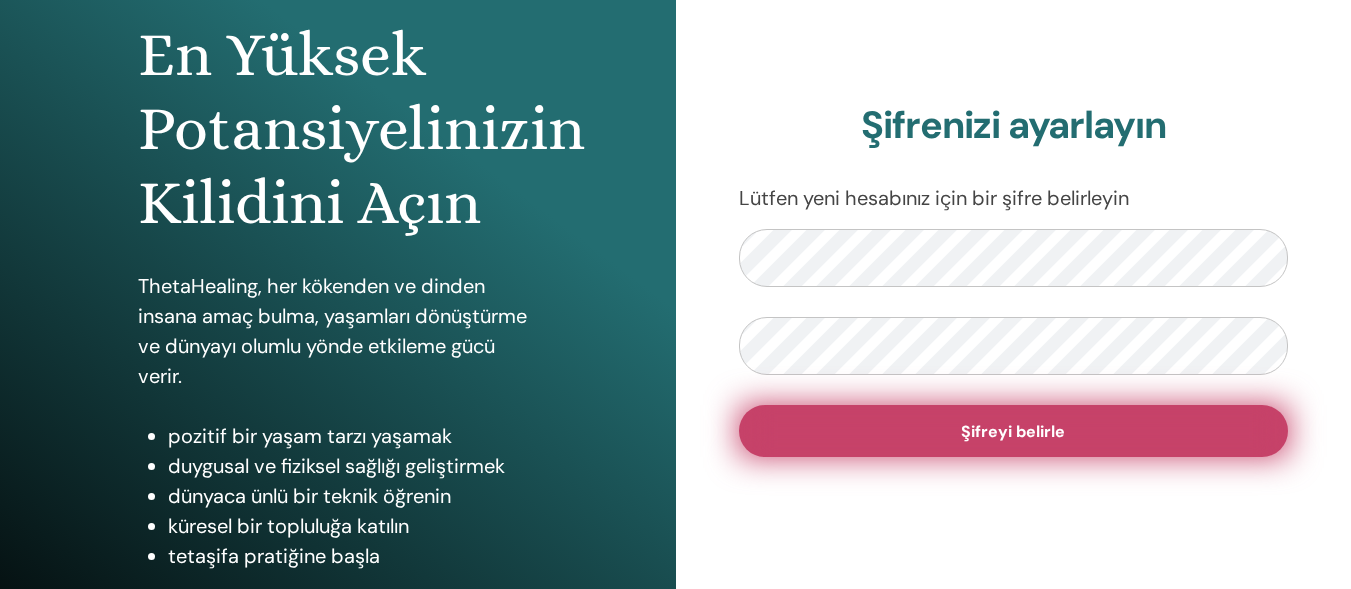 click on "Şifreyi belirle" at bounding box center [1014, 431] 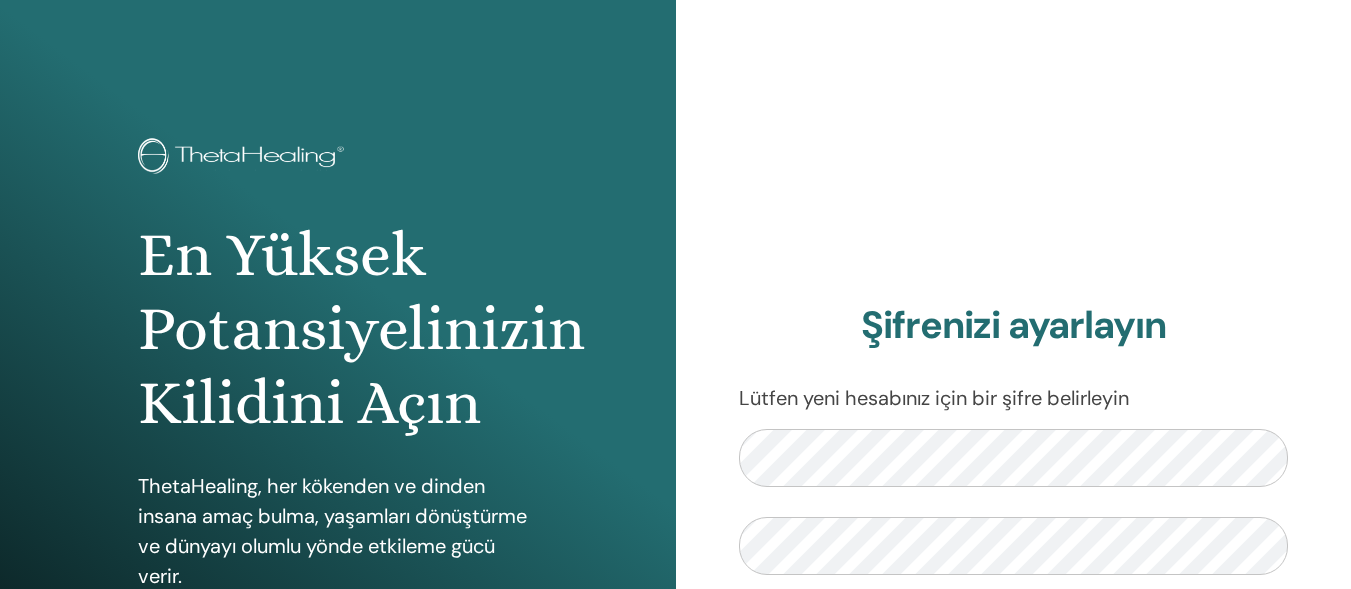 scroll, scrollTop: 0, scrollLeft: 0, axis: both 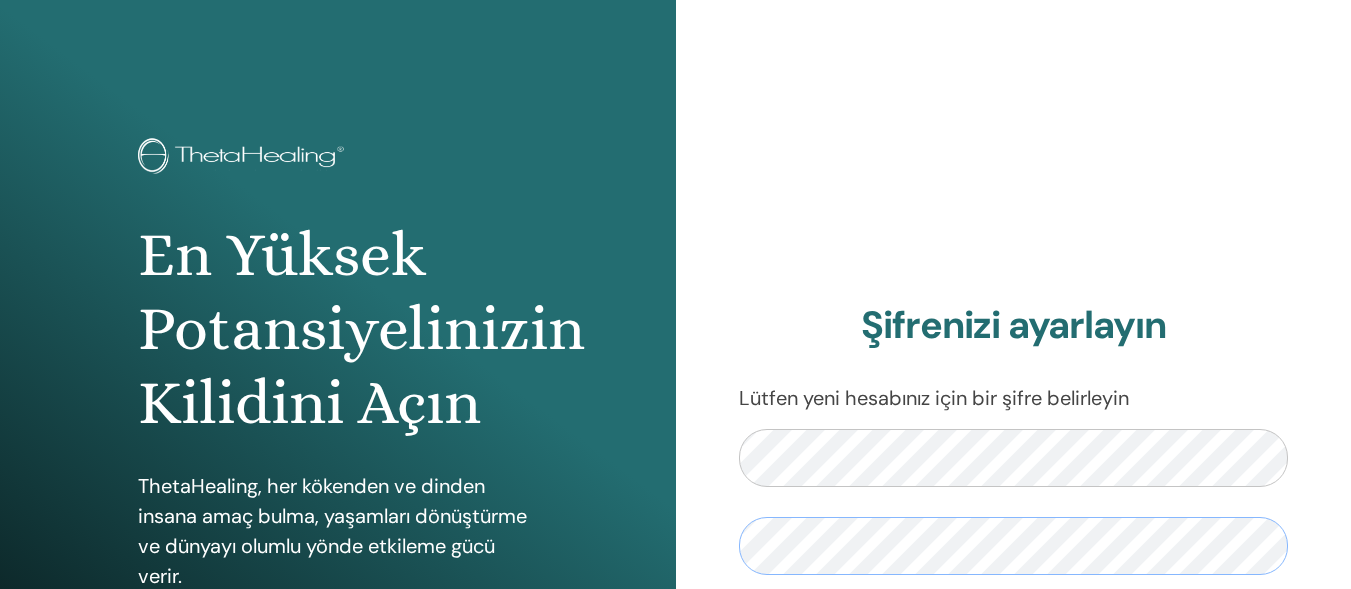 click on "Şifreyi belirle" at bounding box center (1014, 631) 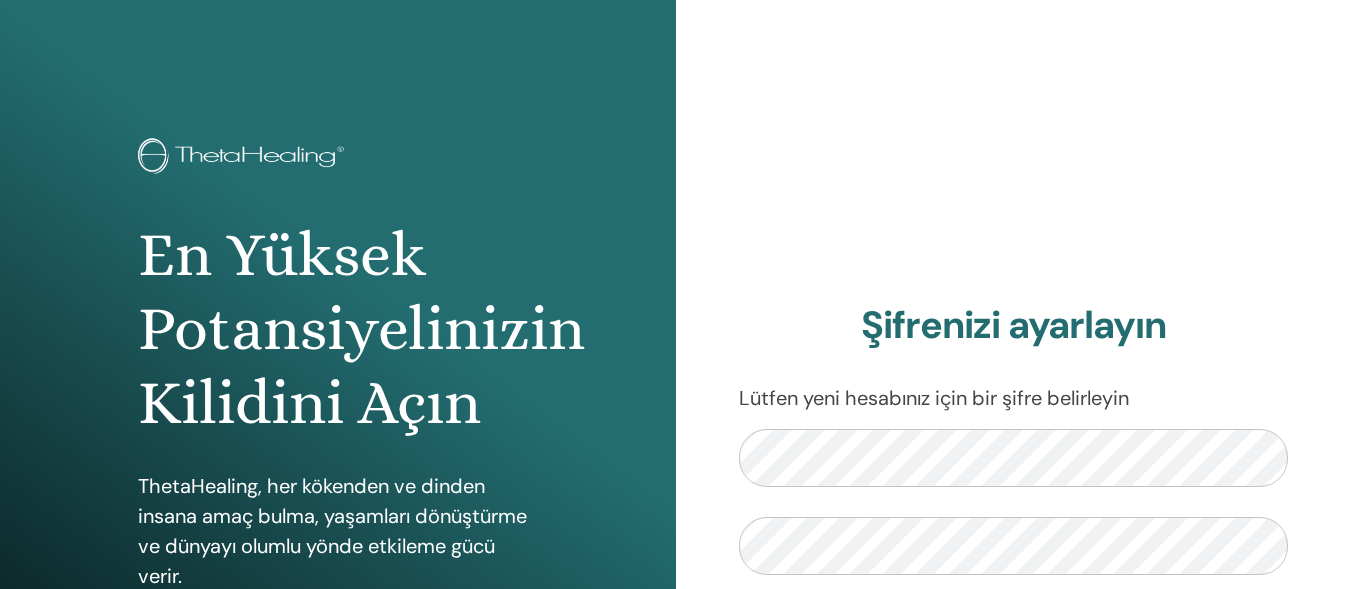 scroll, scrollTop: 0, scrollLeft: 0, axis: both 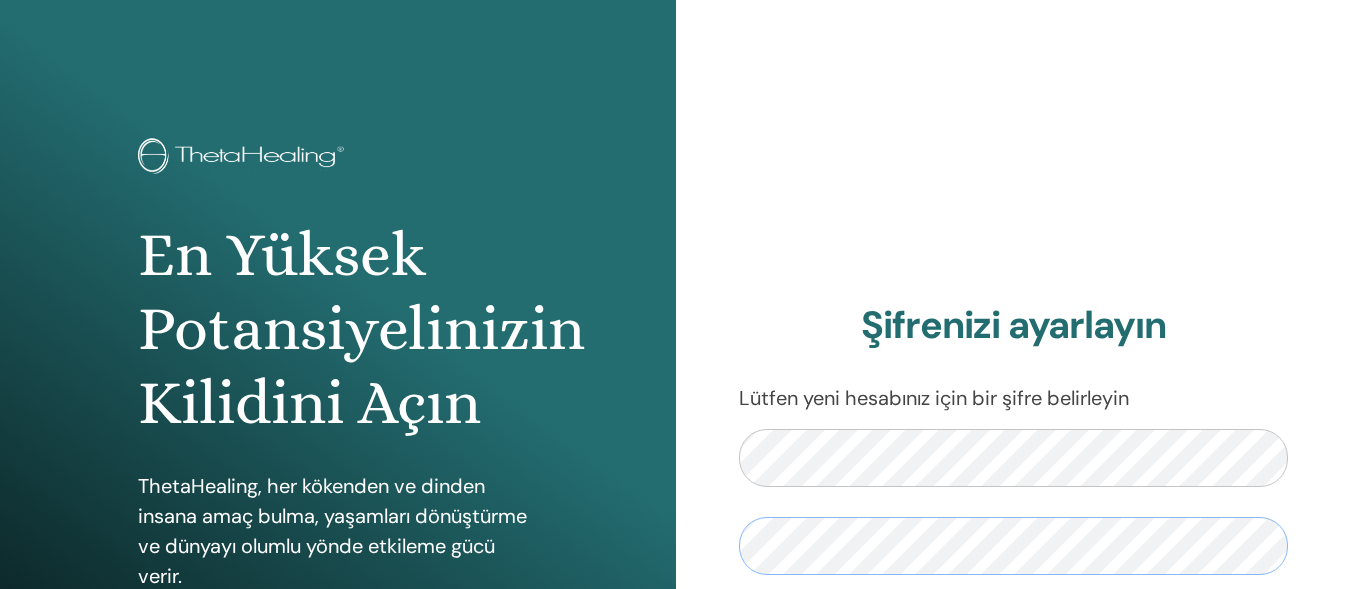 click on "Şifreyi belirle" at bounding box center (1014, 631) 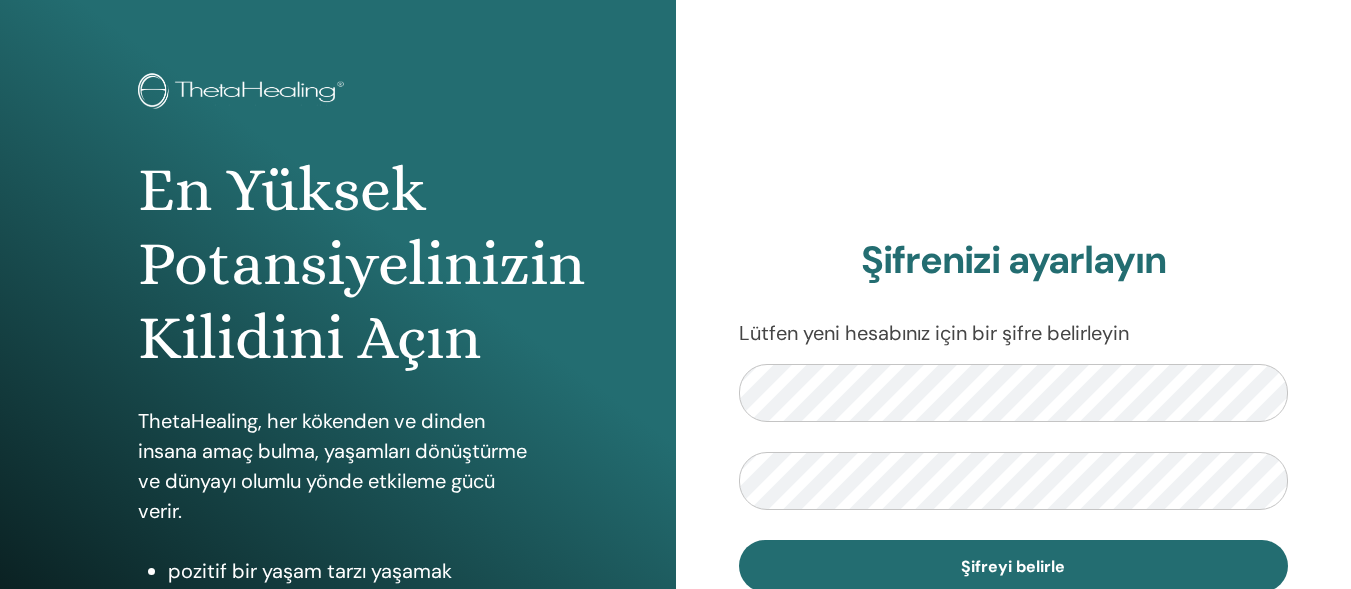 scroll, scrollTop: 100, scrollLeft: 0, axis: vertical 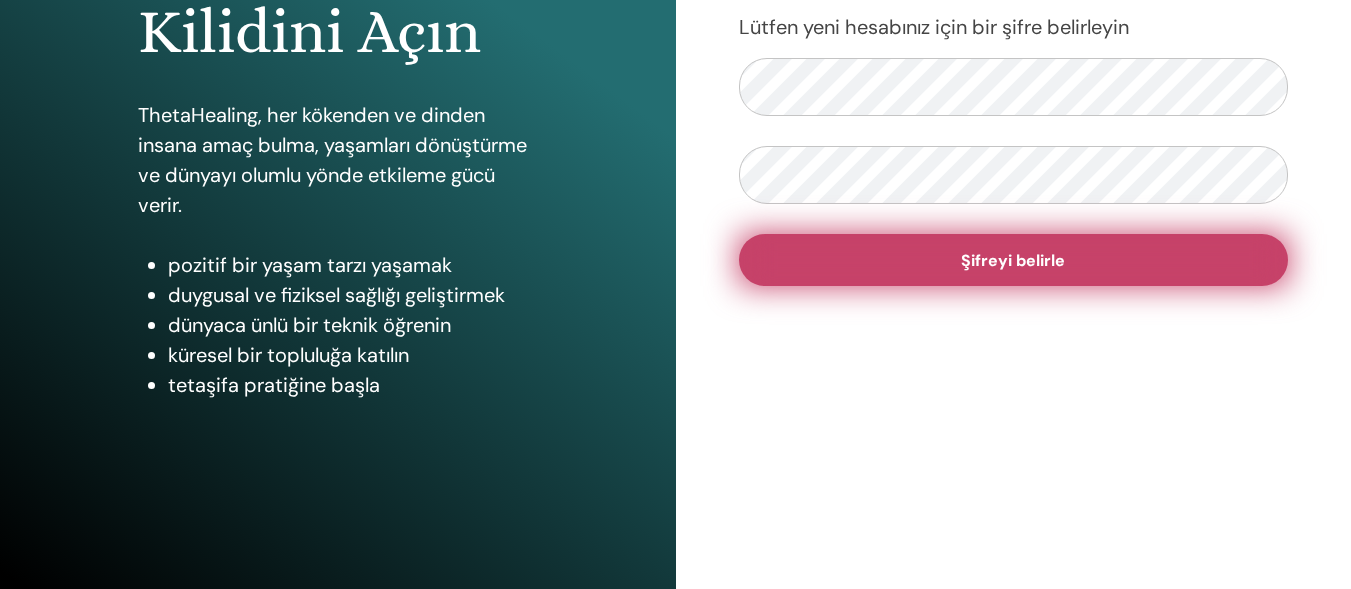 click on "Şifreyi belirle" at bounding box center (1014, 260) 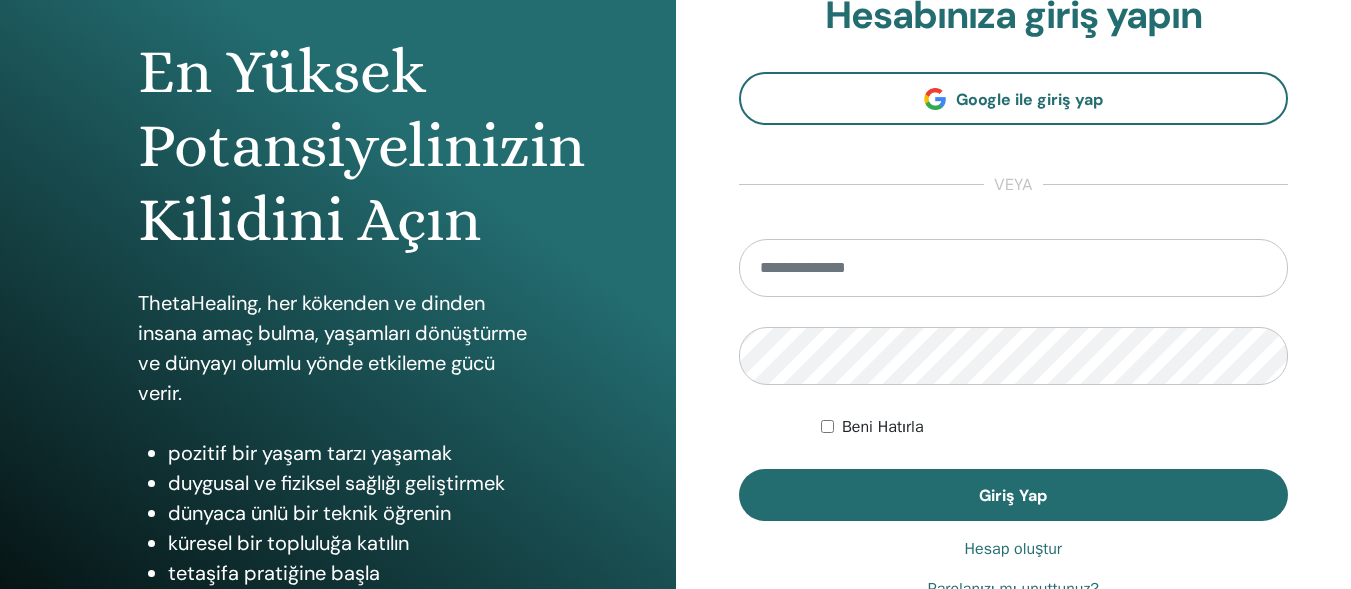 scroll, scrollTop: 200, scrollLeft: 0, axis: vertical 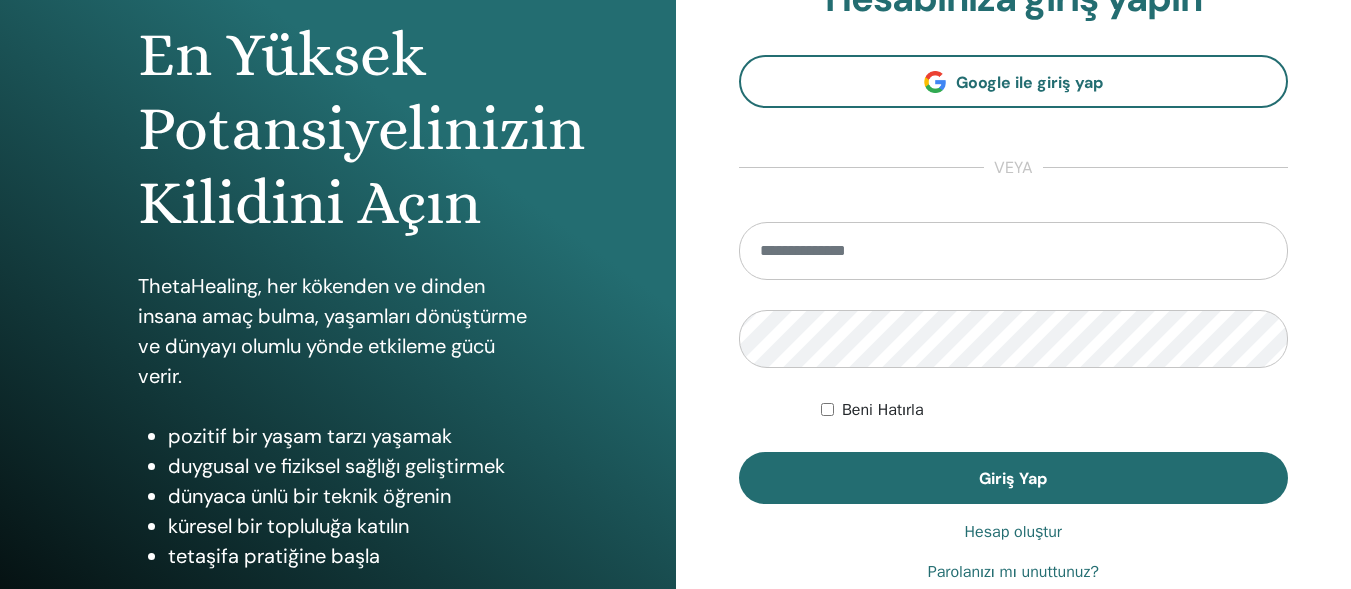 click at bounding box center (1014, 251) 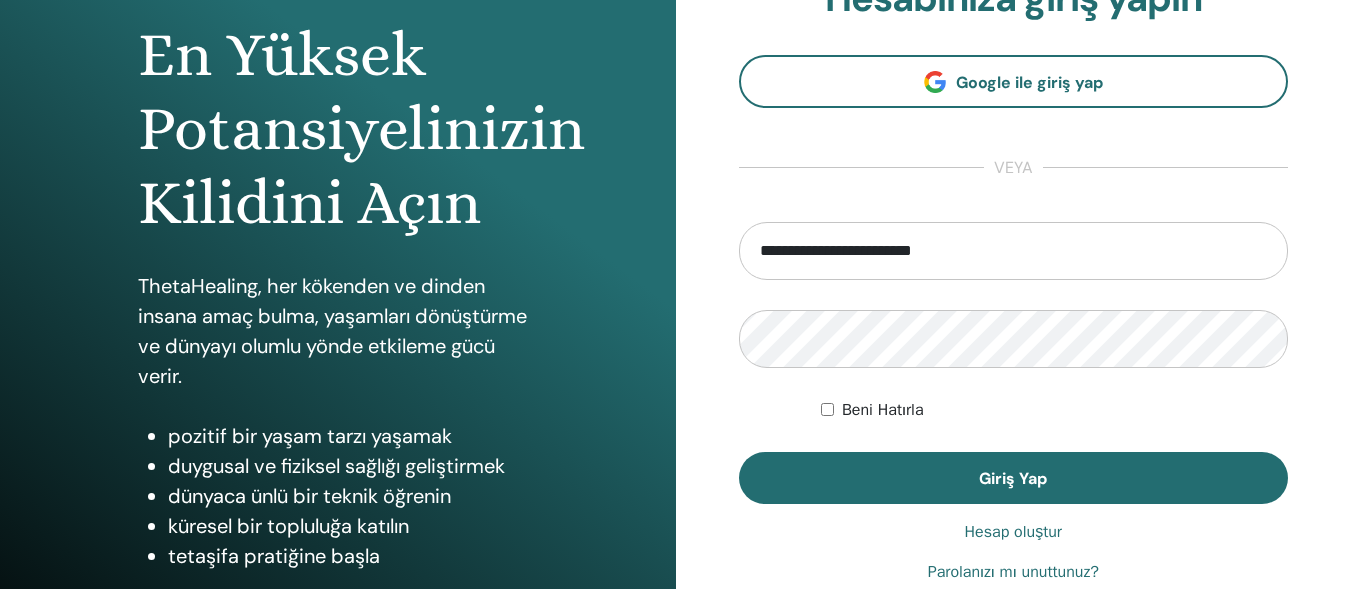 type on "**********" 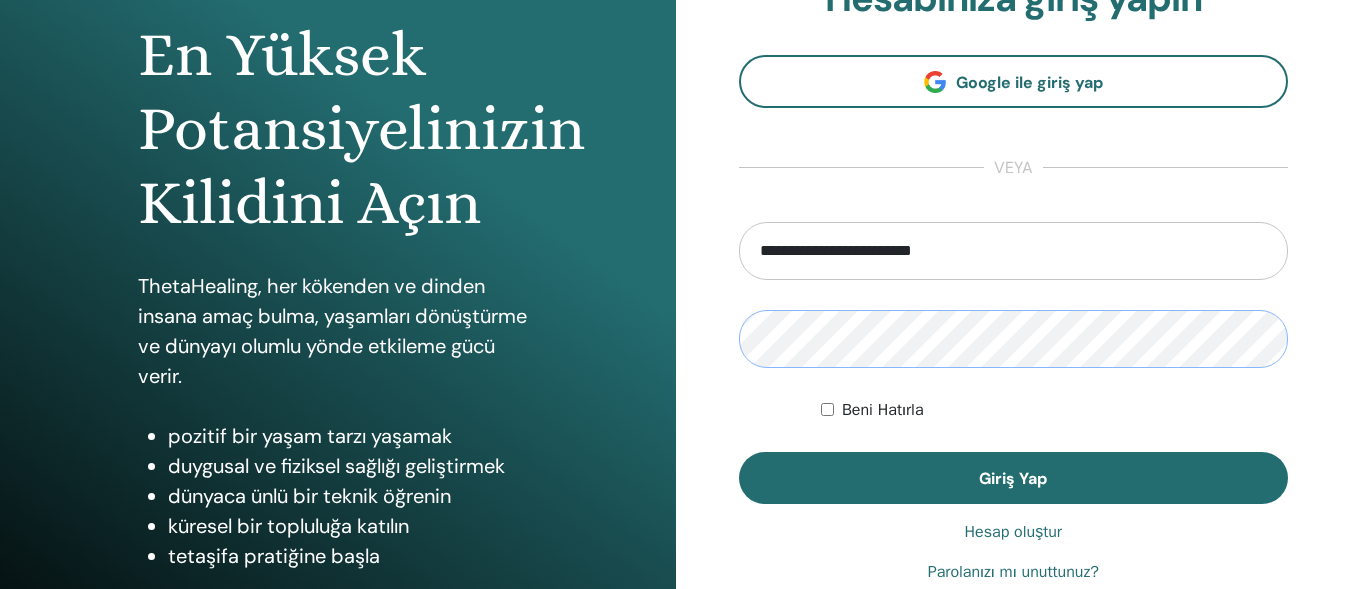 click on "Giriş Yap" at bounding box center (1014, 478) 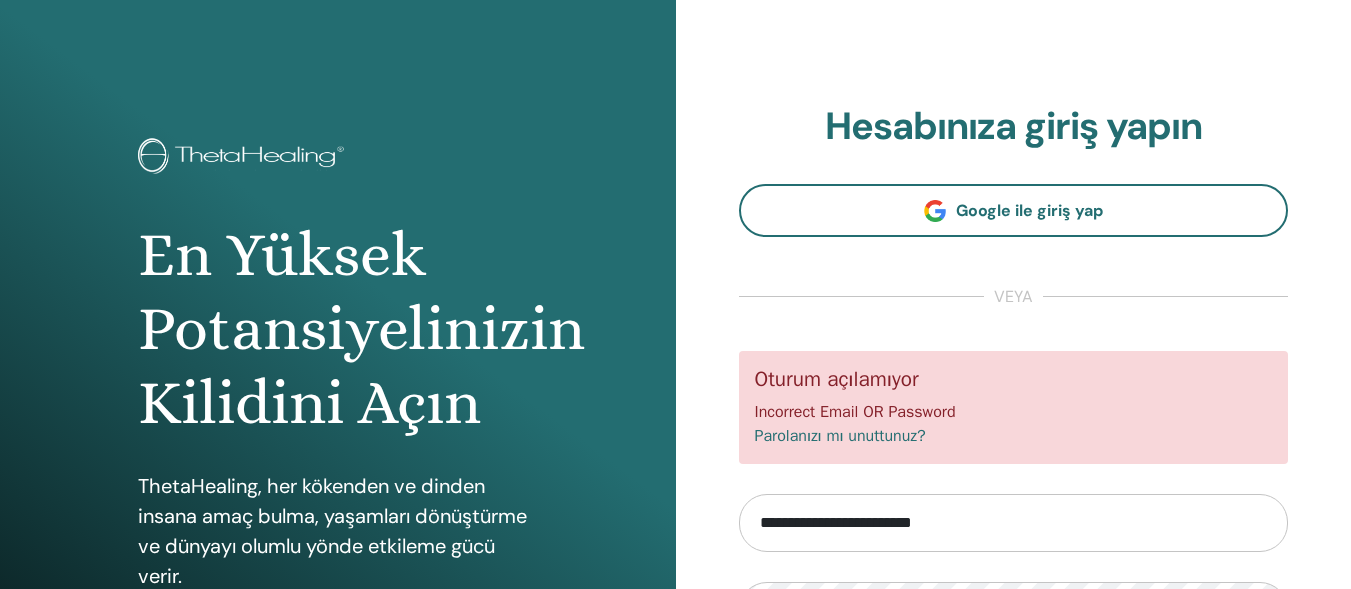 scroll, scrollTop: 0, scrollLeft: 0, axis: both 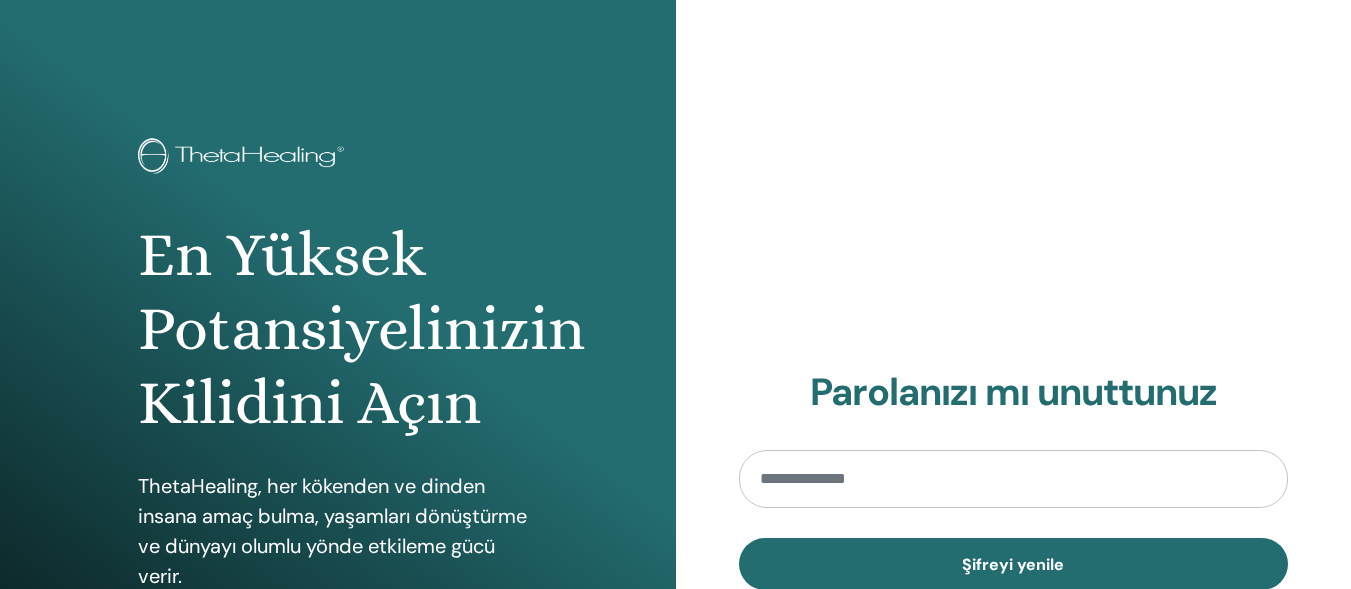 click at bounding box center [1014, 479] 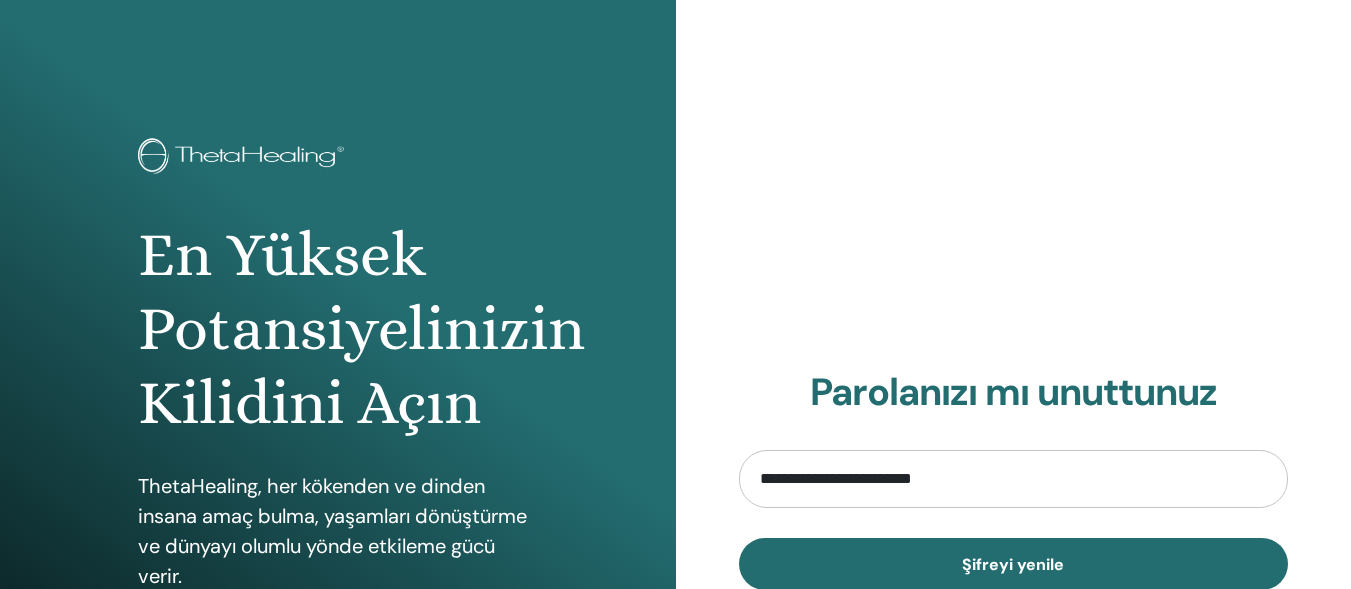 type on "**********" 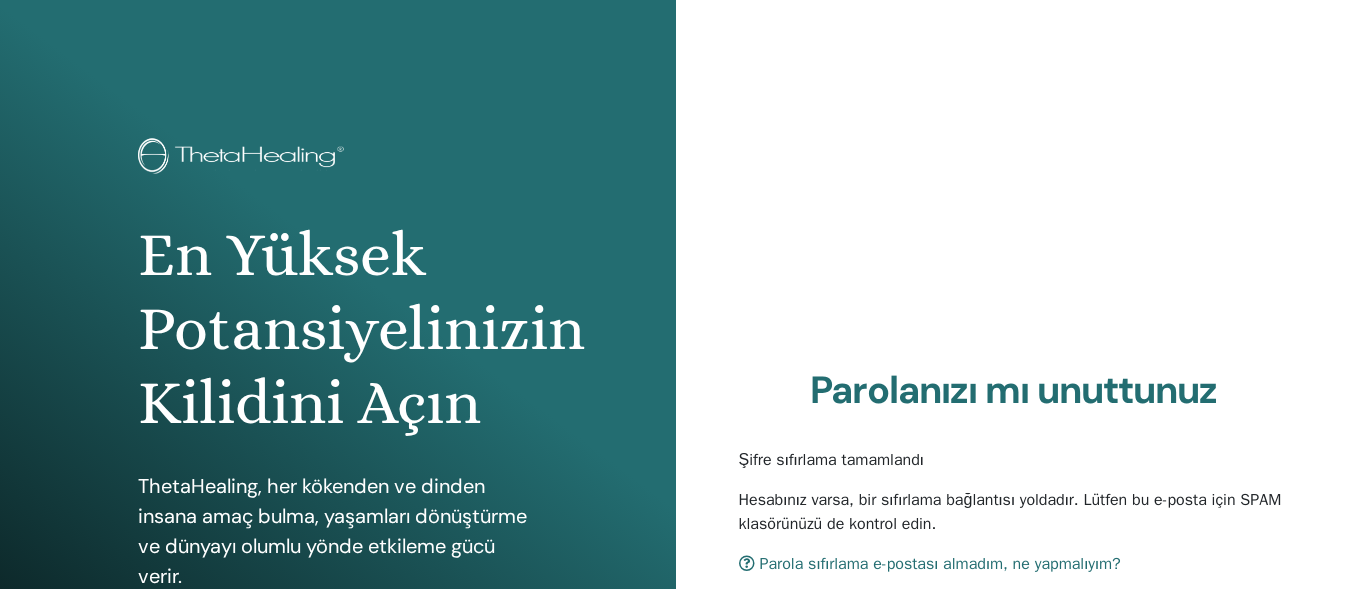 scroll, scrollTop: 0, scrollLeft: 0, axis: both 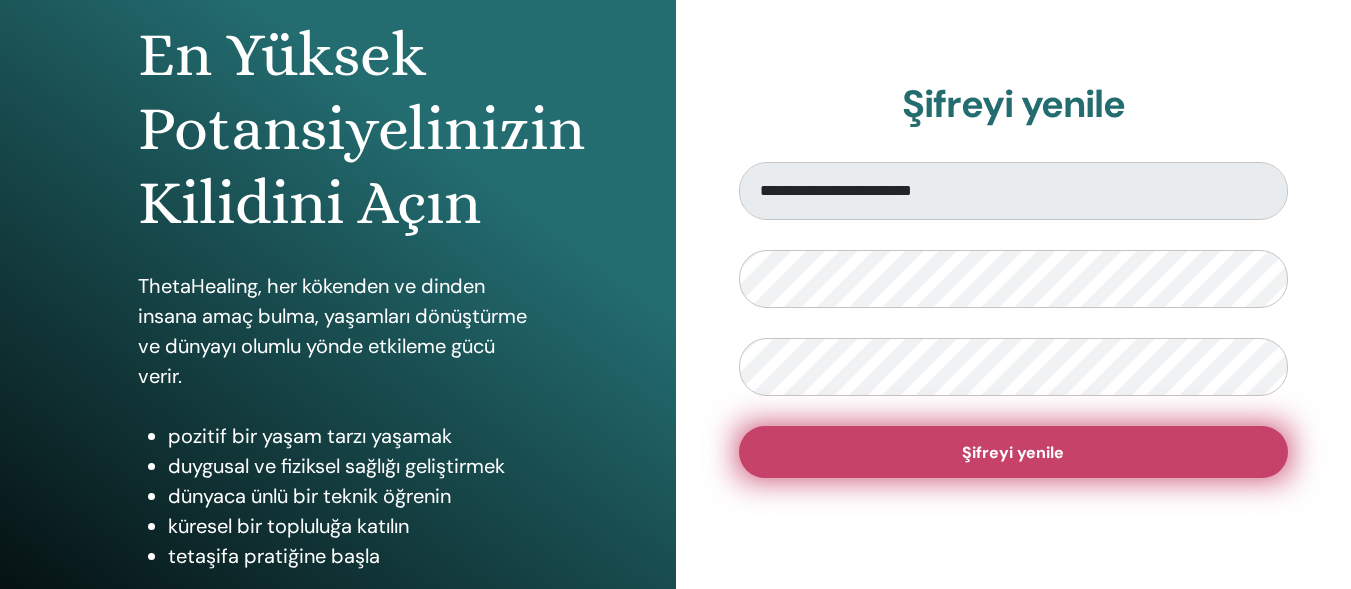 click on "Şifreyi yenile" at bounding box center [1014, 452] 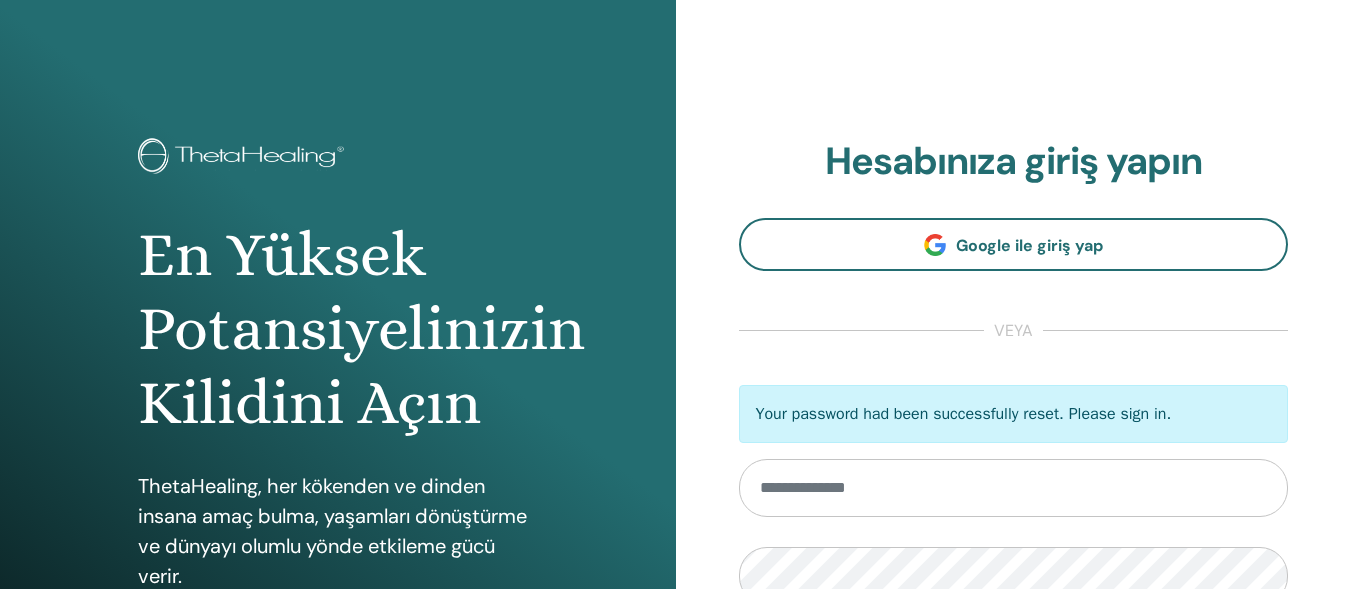scroll, scrollTop: 0, scrollLeft: 0, axis: both 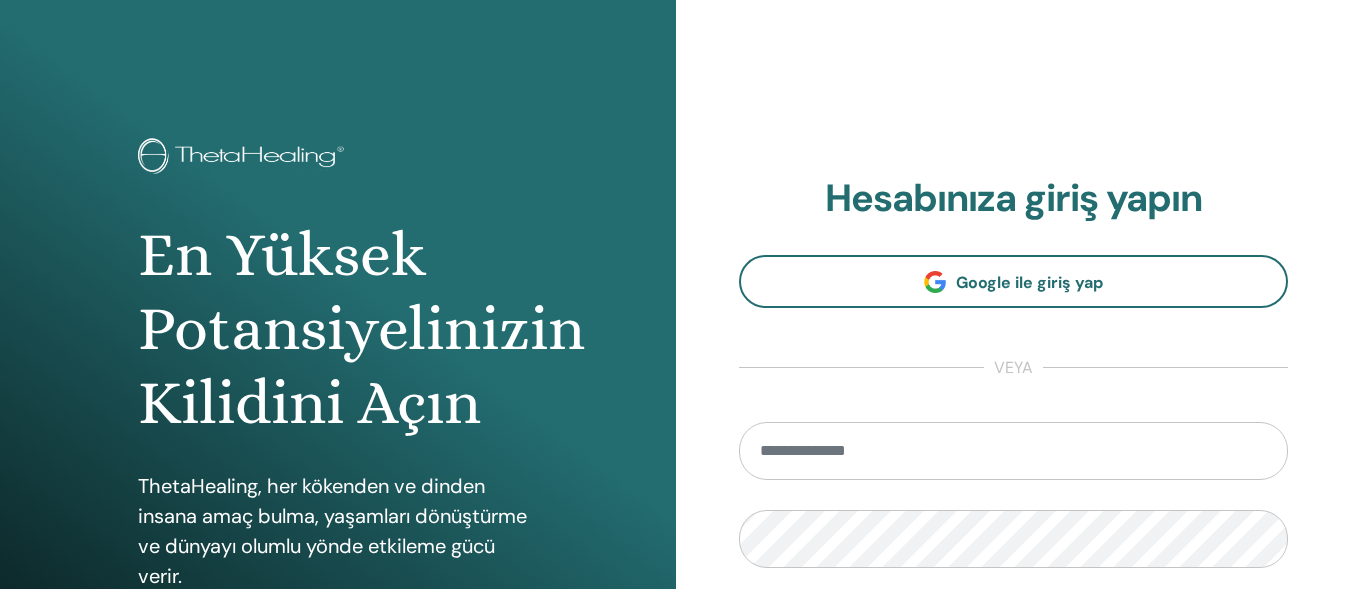 click at bounding box center (1014, 451) 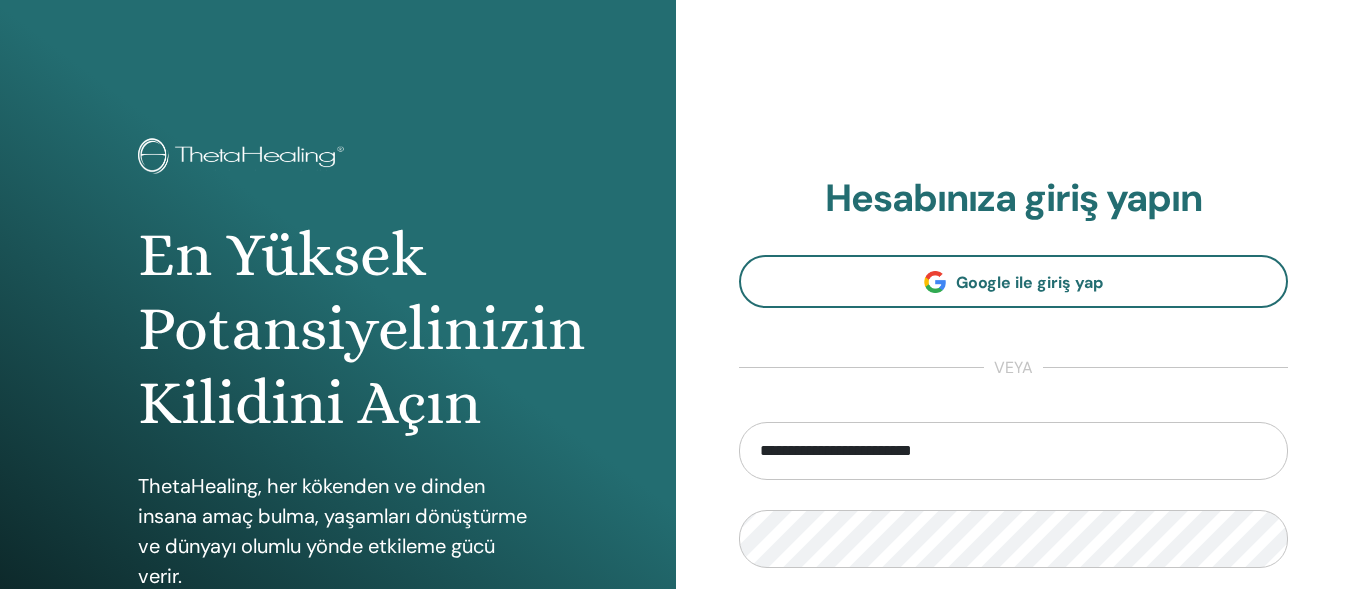 type on "**********" 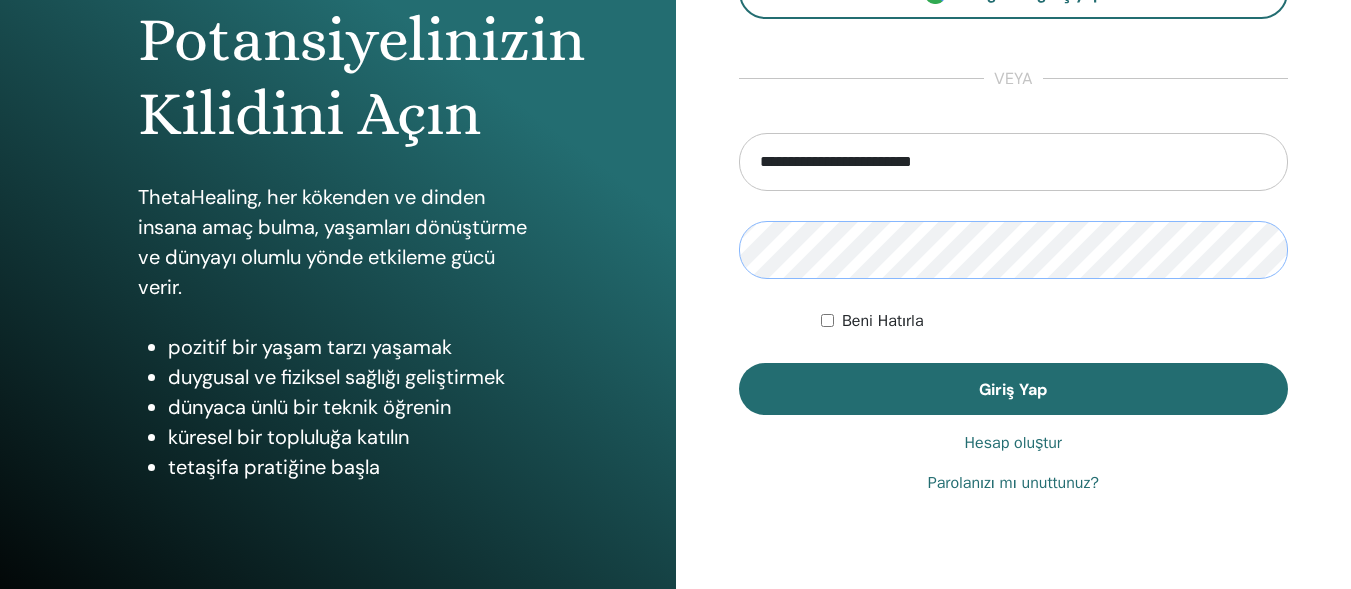 scroll, scrollTop: 300, scrollLeft: 0, axis: vertical 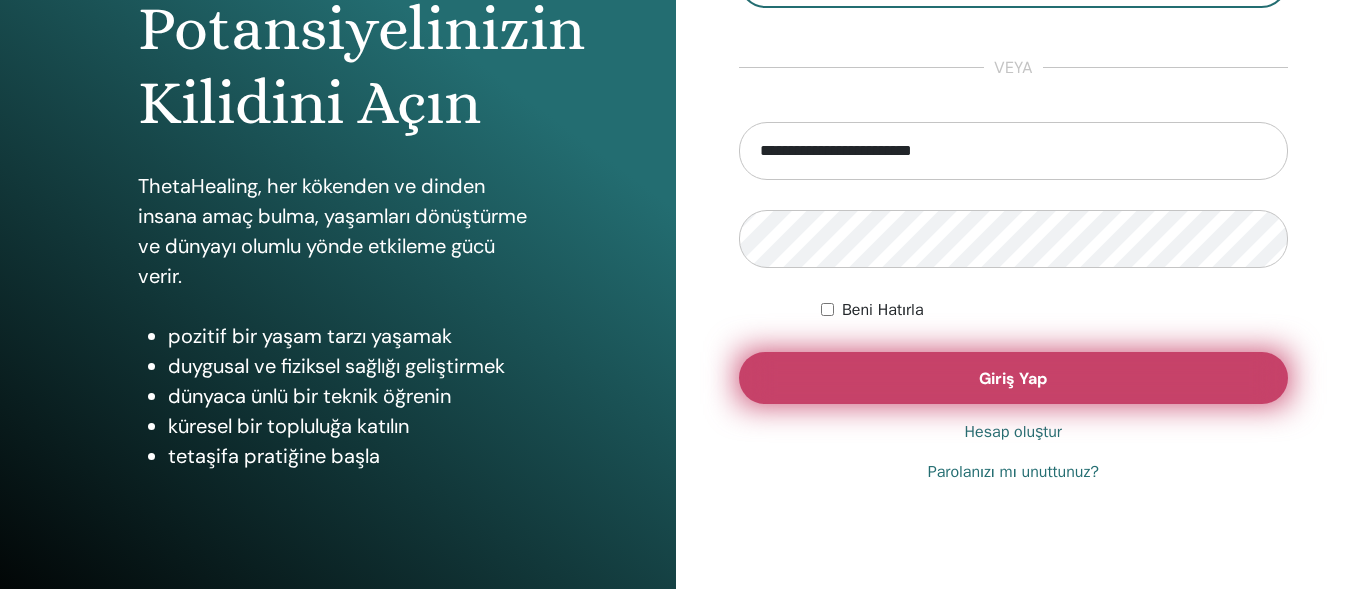 click on "Giriş Yap" at bounding box center (1014, 378) 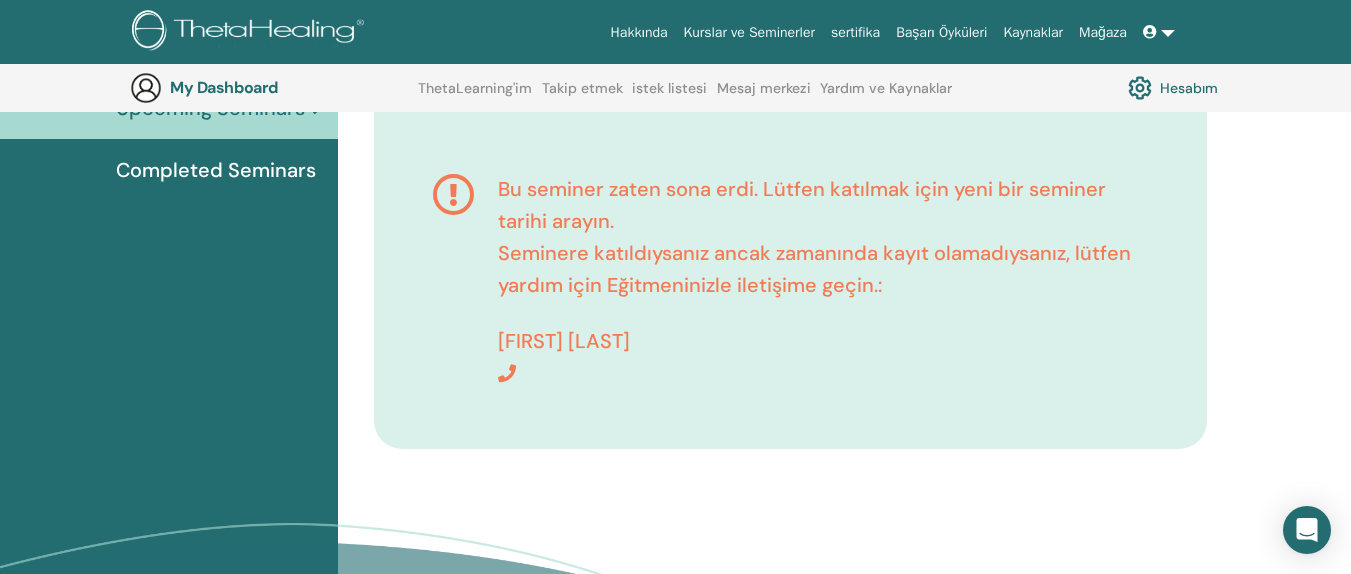 scroll, scrollTop: 148, scrollLeft: 0, axis: vertical 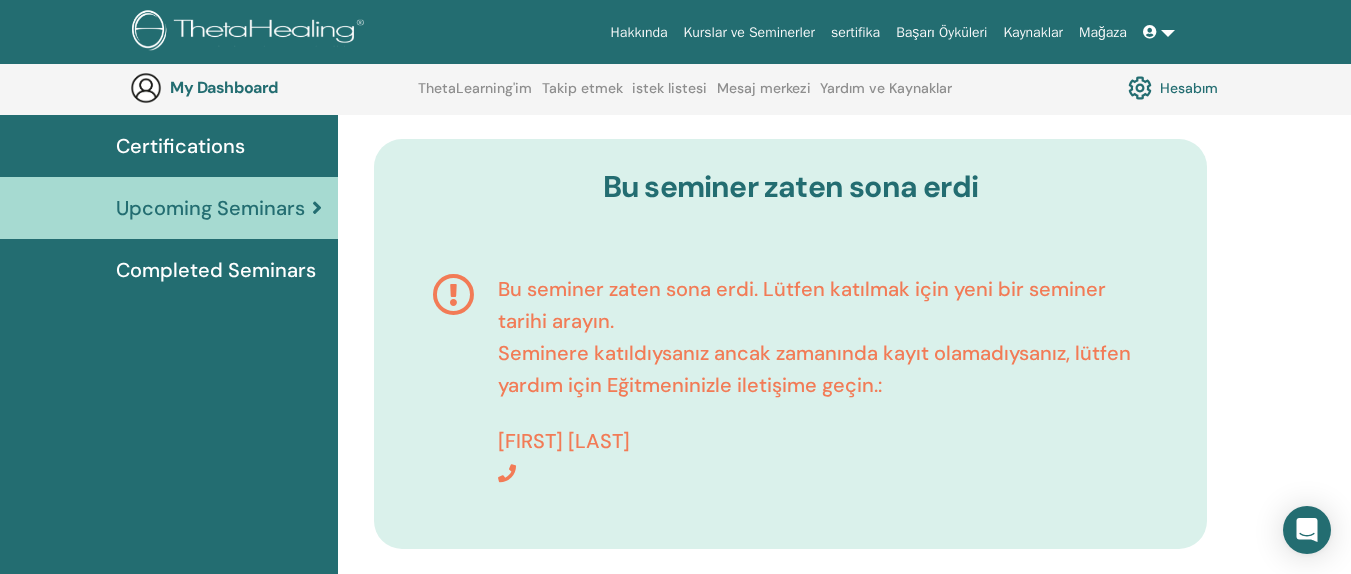 drag, startPoint x: 0, startPoint y: 17, endPoint x: 52, endPoint y: 27, distance: 52.95281 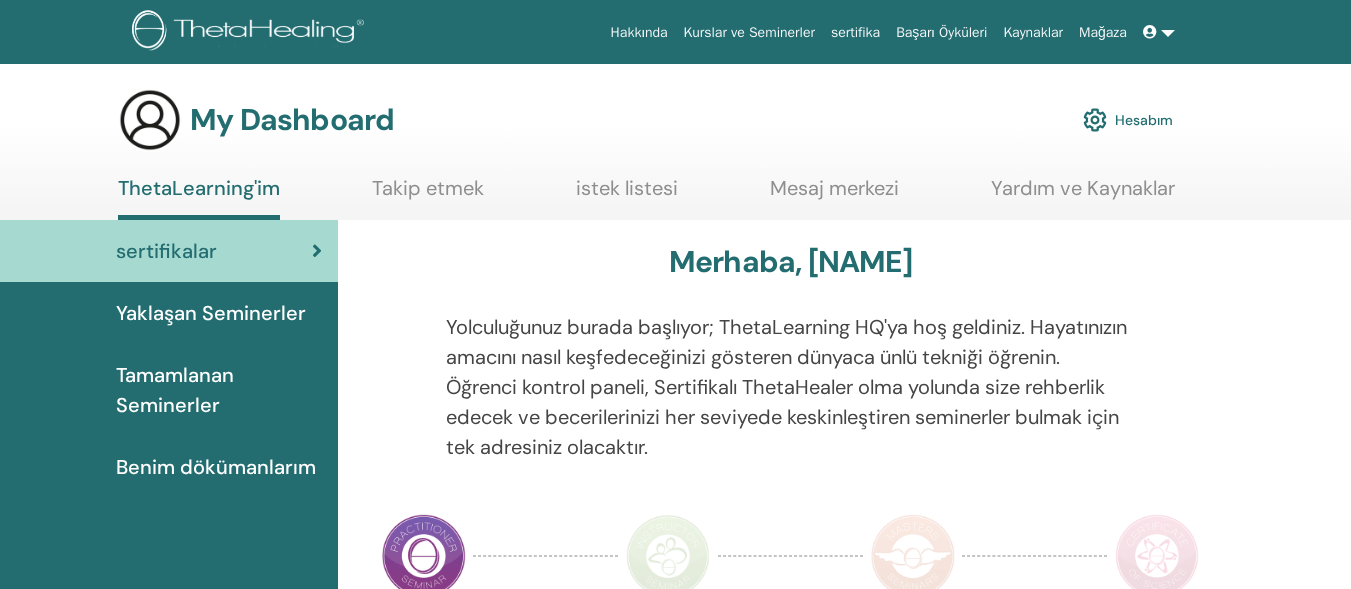 scroll, scrollTop: 0, scrollLeft: 0, axis: both 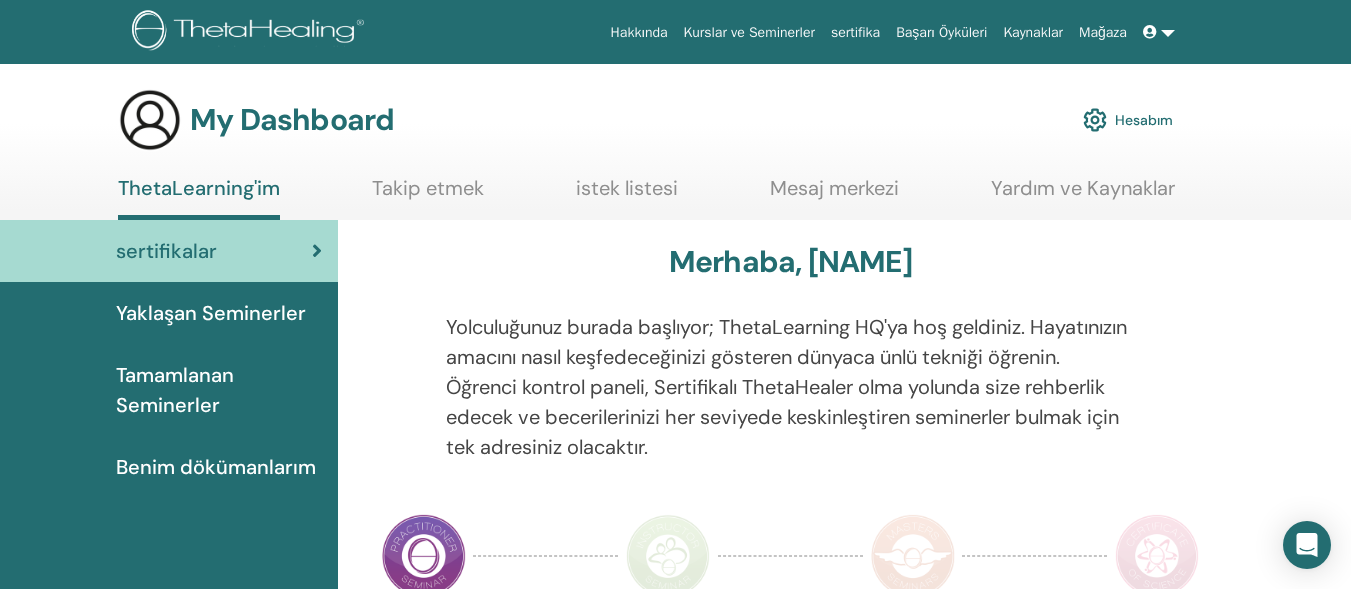 click on "Hesabım" at bounding box center [1128, 120] 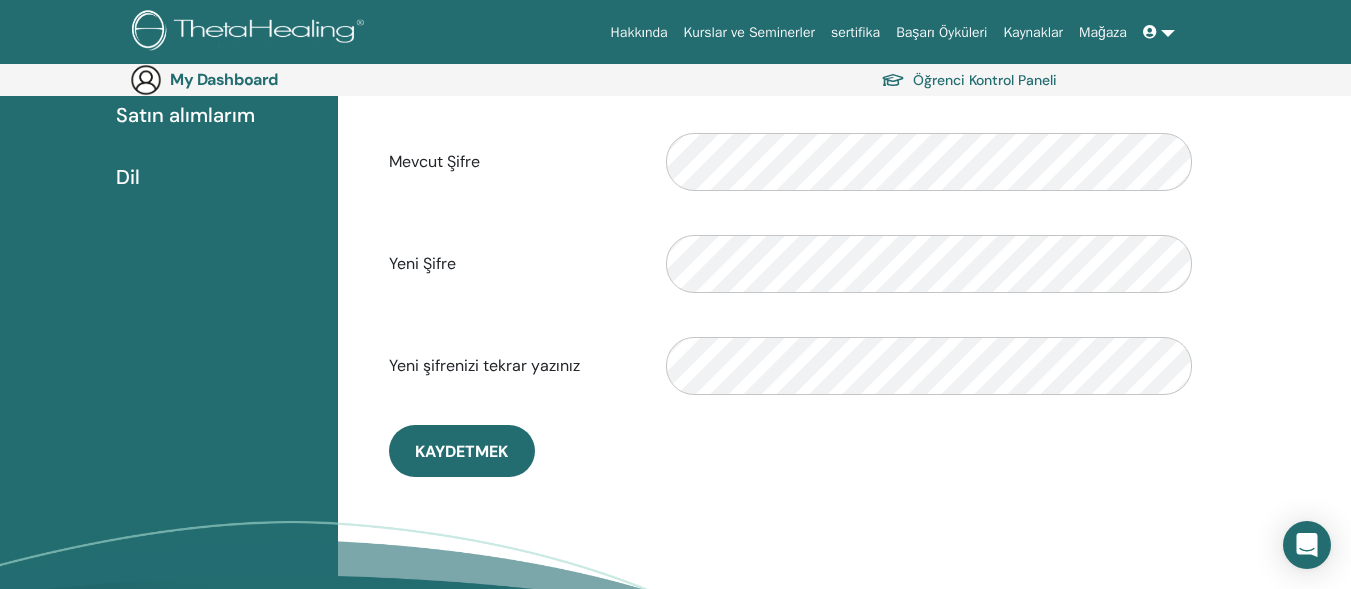 scroll, scrollTop: 0, scrollLeft: 0, axis: both 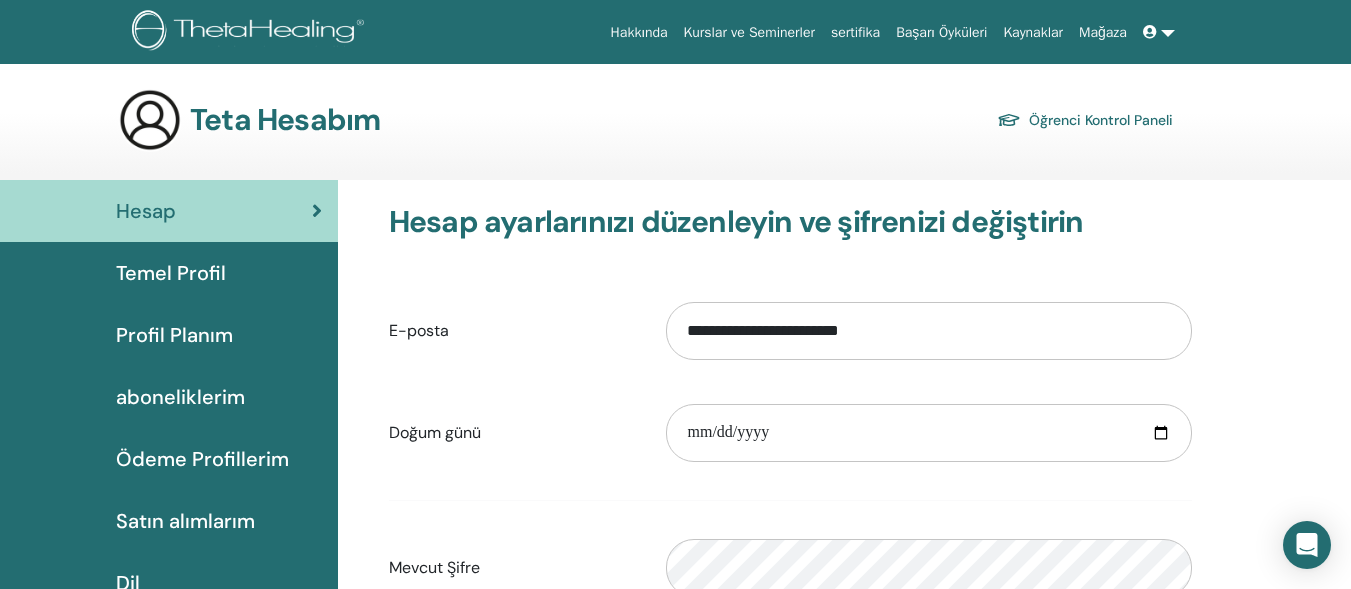 click at bounding box center (1159, 32) 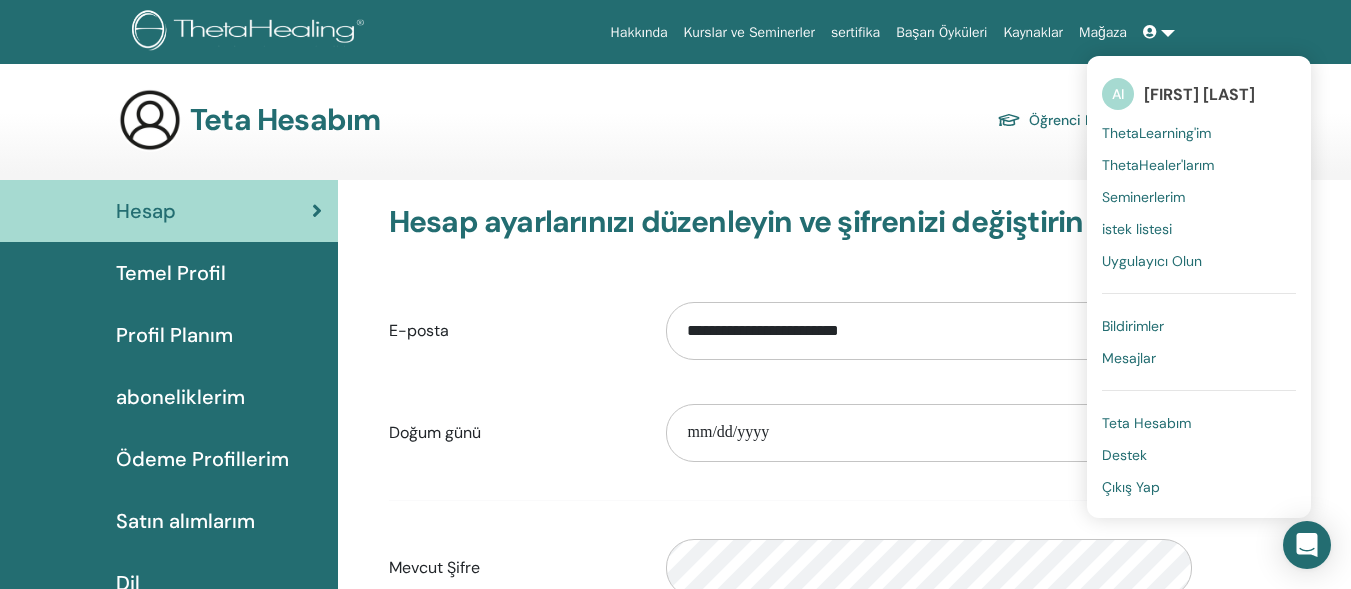 click on "Çıkış Yap" at bounding box center (1199, 487) 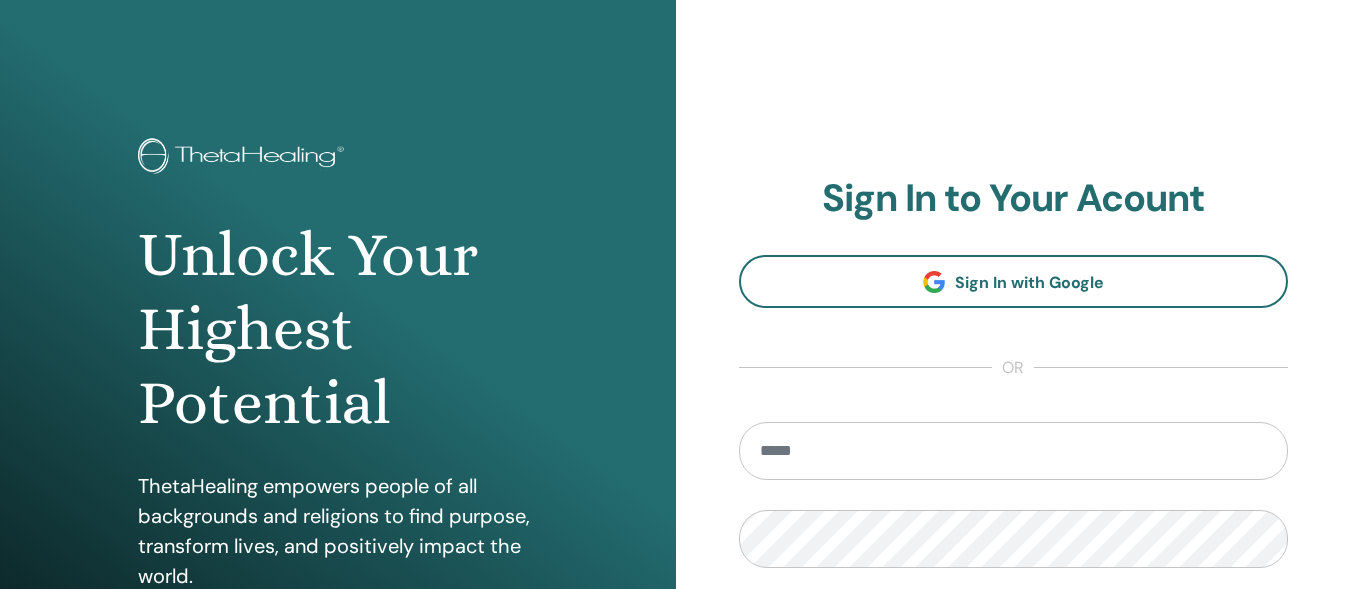 scroll, scrollTop: 0, scrollLeft: 0, axis: both 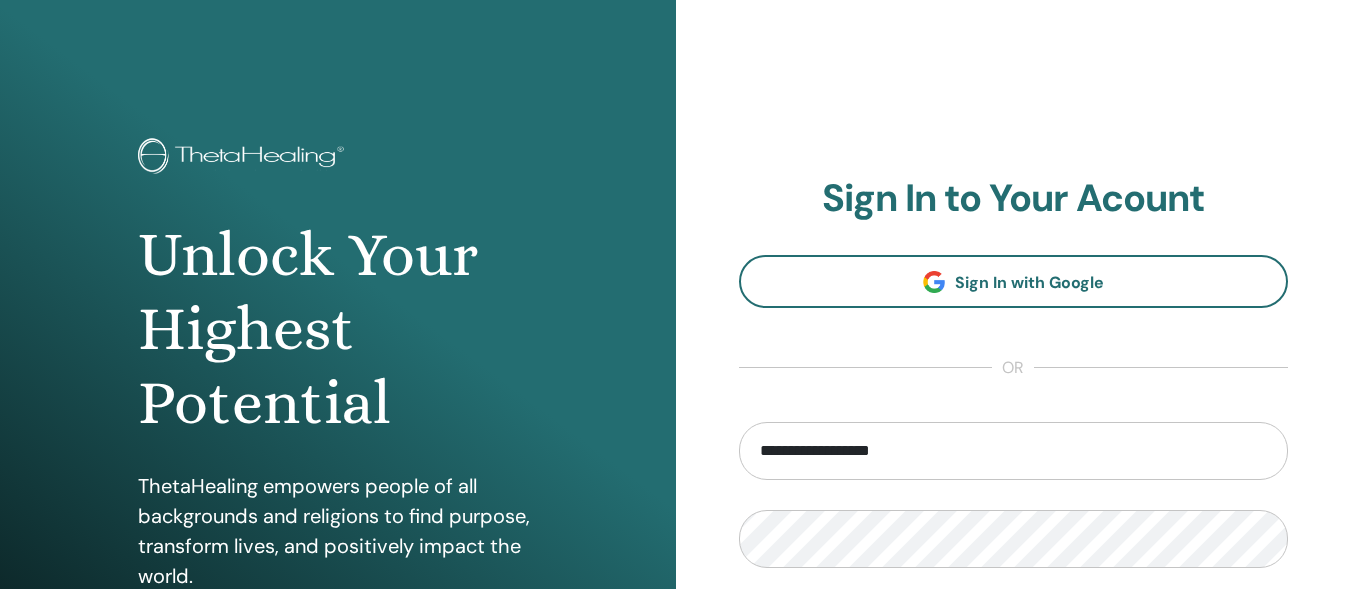 type on "**********" 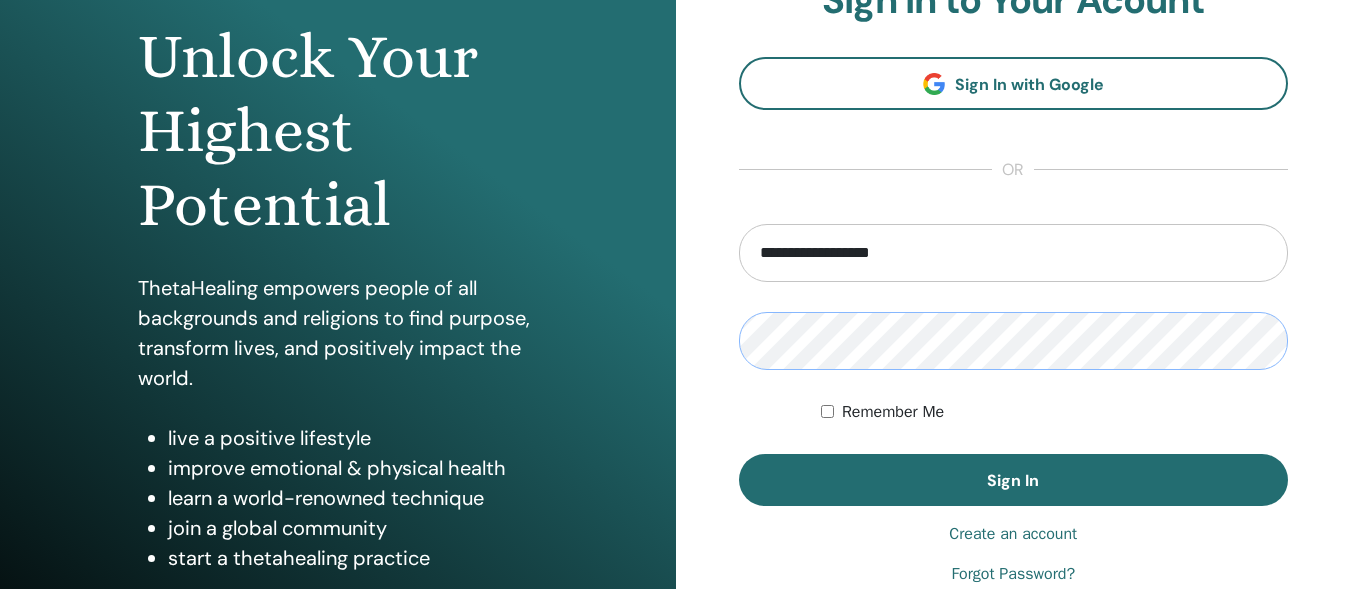 scroll, scrollTop: 200, scrollLeft: 0, axis: vertical 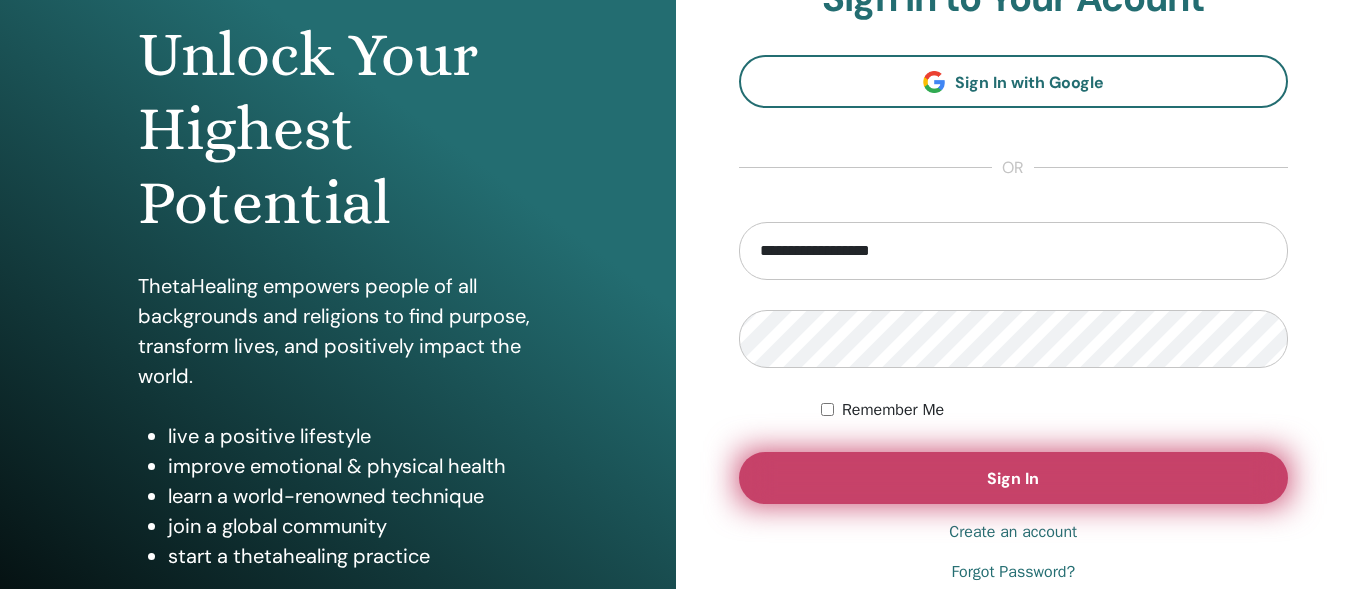 click on "Sign In" at bounding box center [1014, 478] 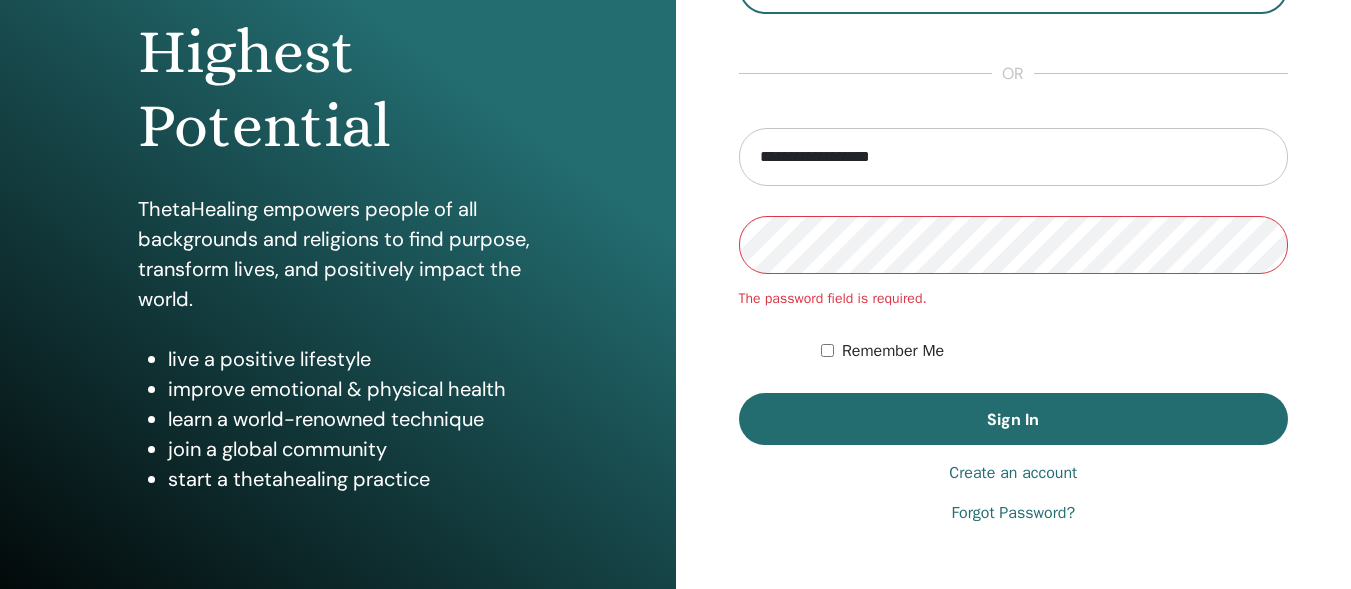 scroll, scrollTop: 300, scrollLeft: 0, axis: vertical 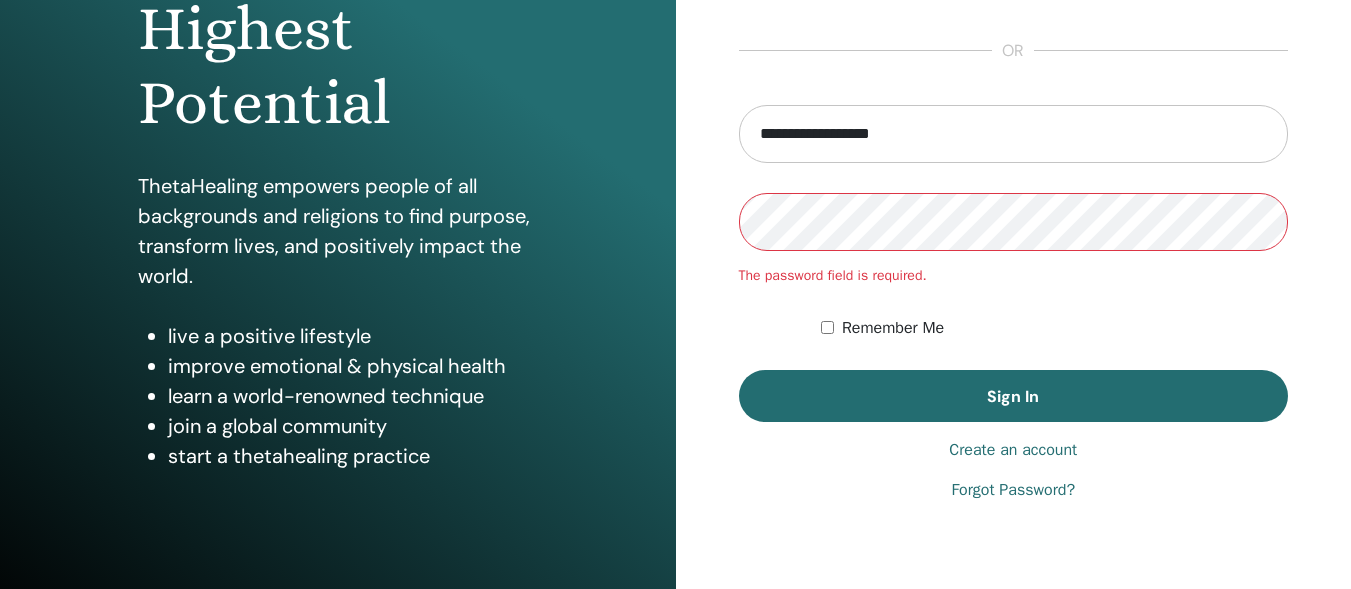 click on "Forgot Password?" at bounding box center (1013, 490) 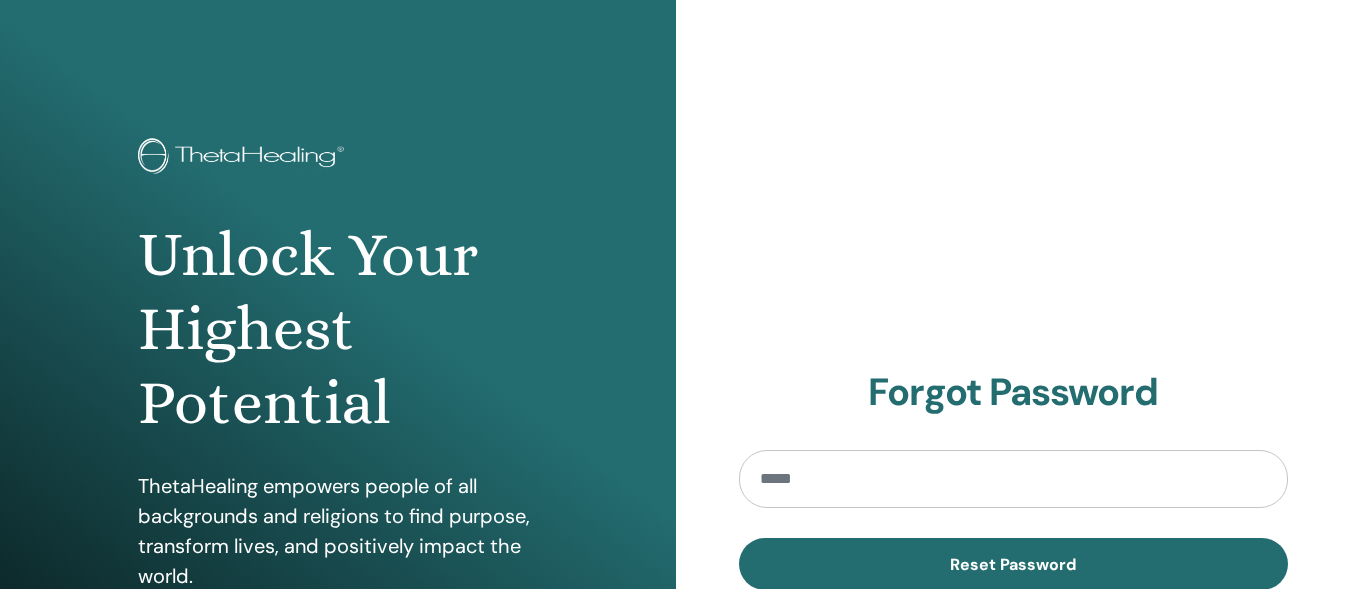 scroll, scrollTop: 0, scrollLeft: 0, axis: both 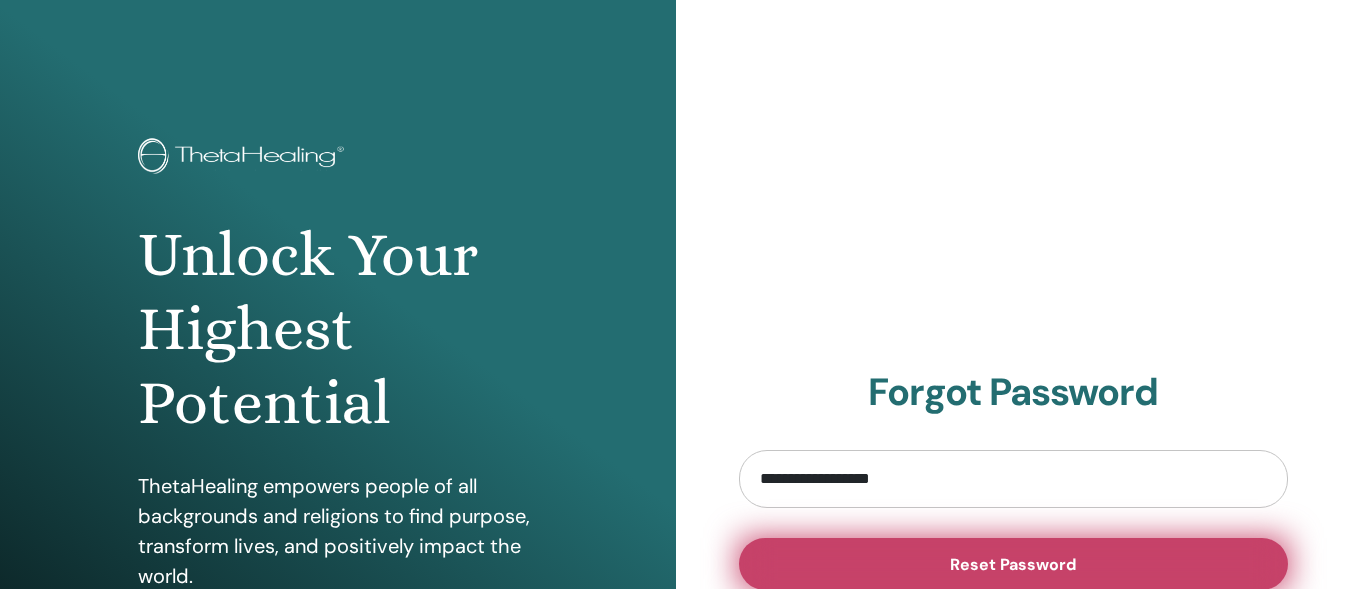 click on "Reset Password" at bounding box center [1014, 564] 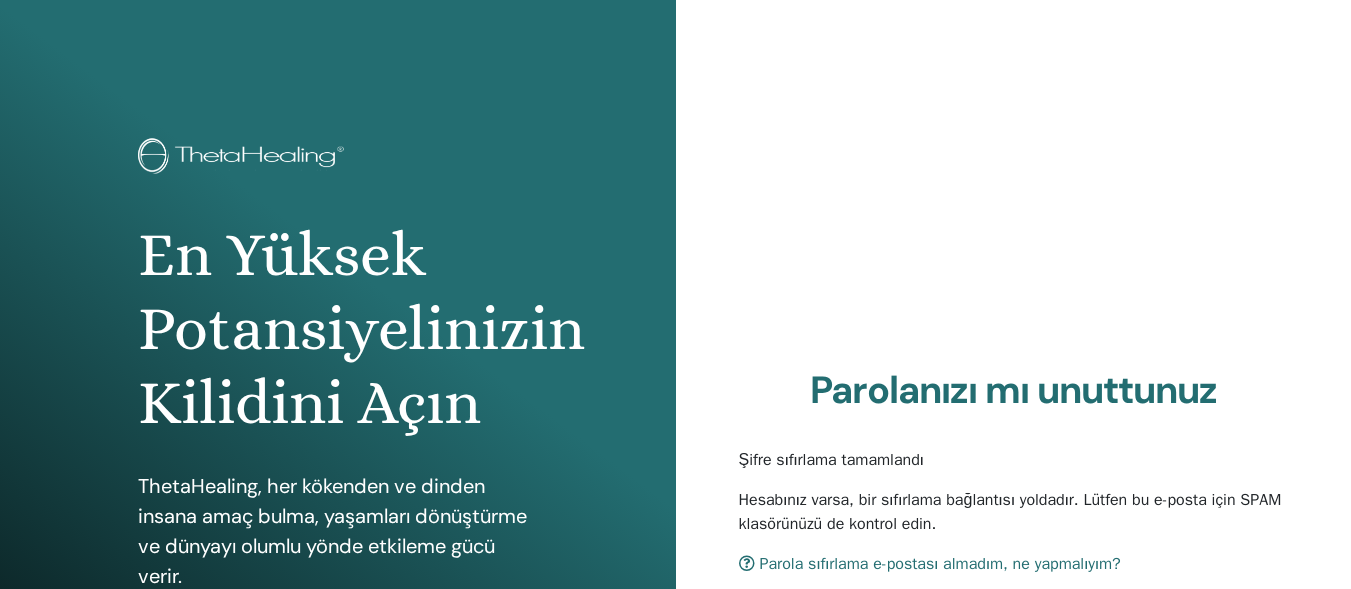 scroll, scrollTop: 0, scrollLeft: 0, axis: both 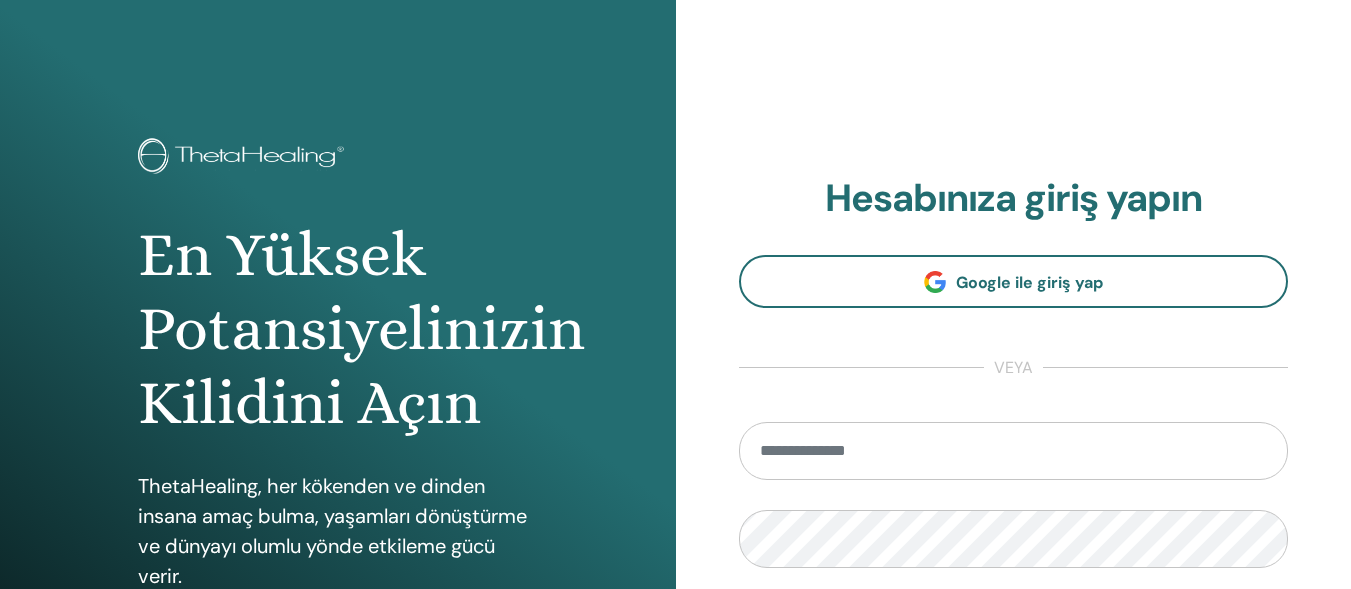 click at bounding box center [1014, 451] 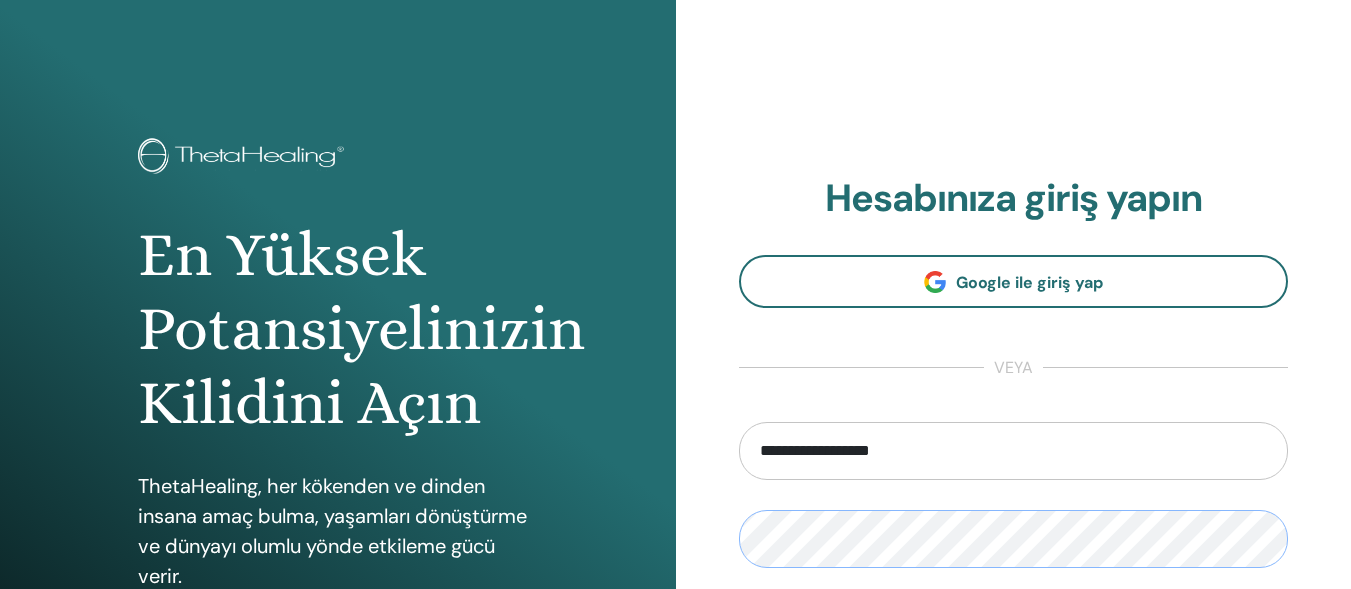 click on "Giriş Yap" at bounding box center (1014, 678) 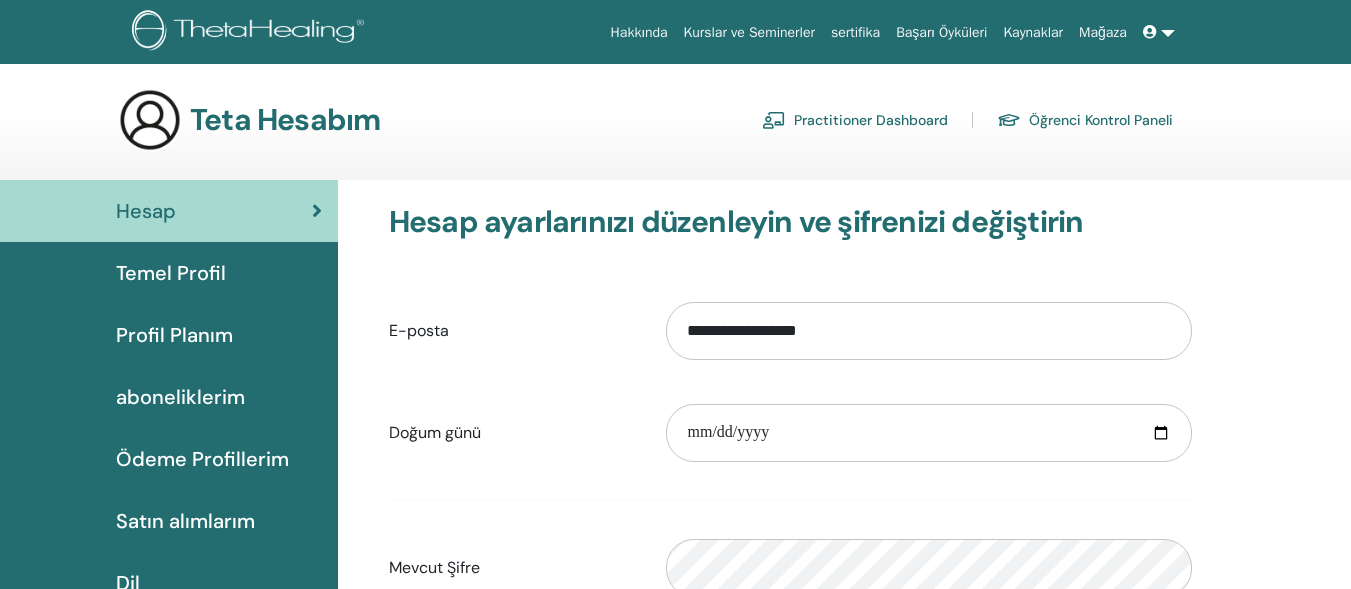 scroll, scrollTop: 244, scrollLeft: 0, axis: vertical 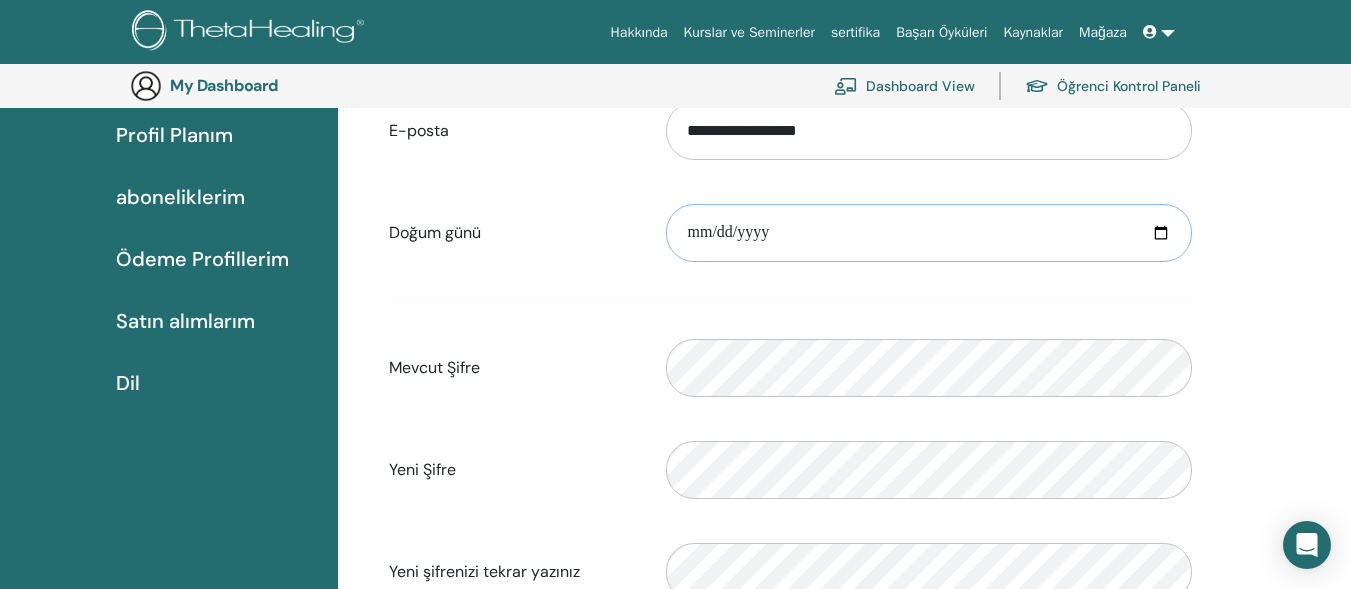 click at bounding box center [929, 233] 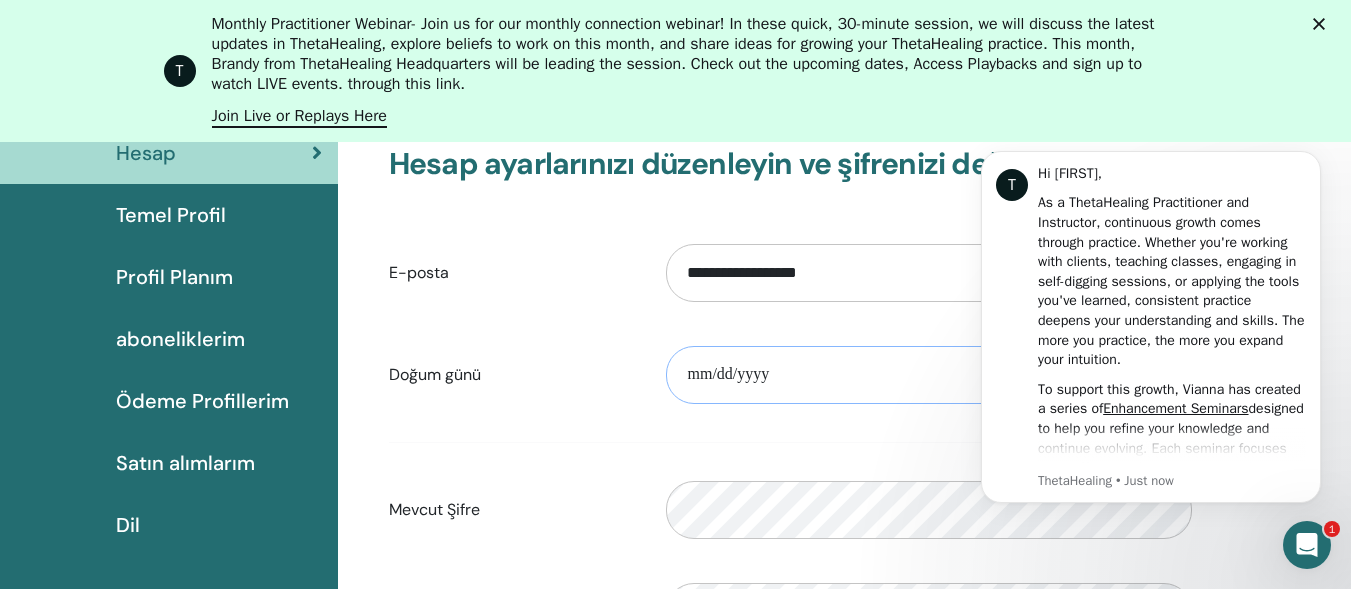 scroll, scrollTop: 0, scrollLeft: 0, axis: both 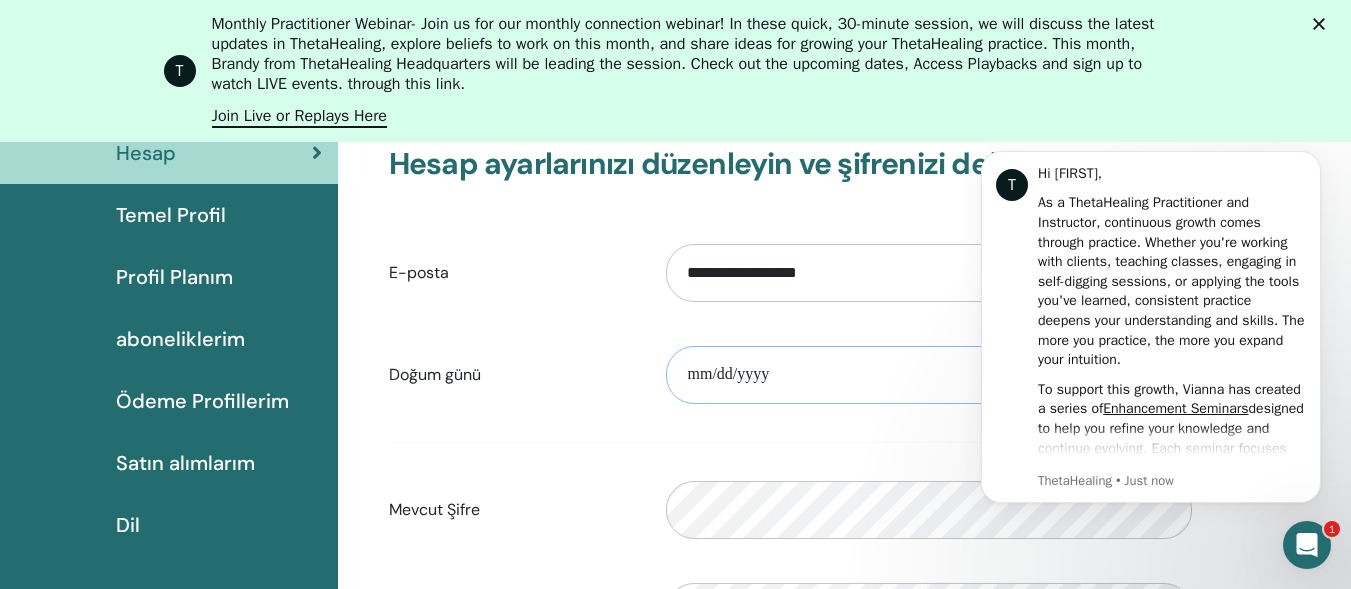 type on "**********" 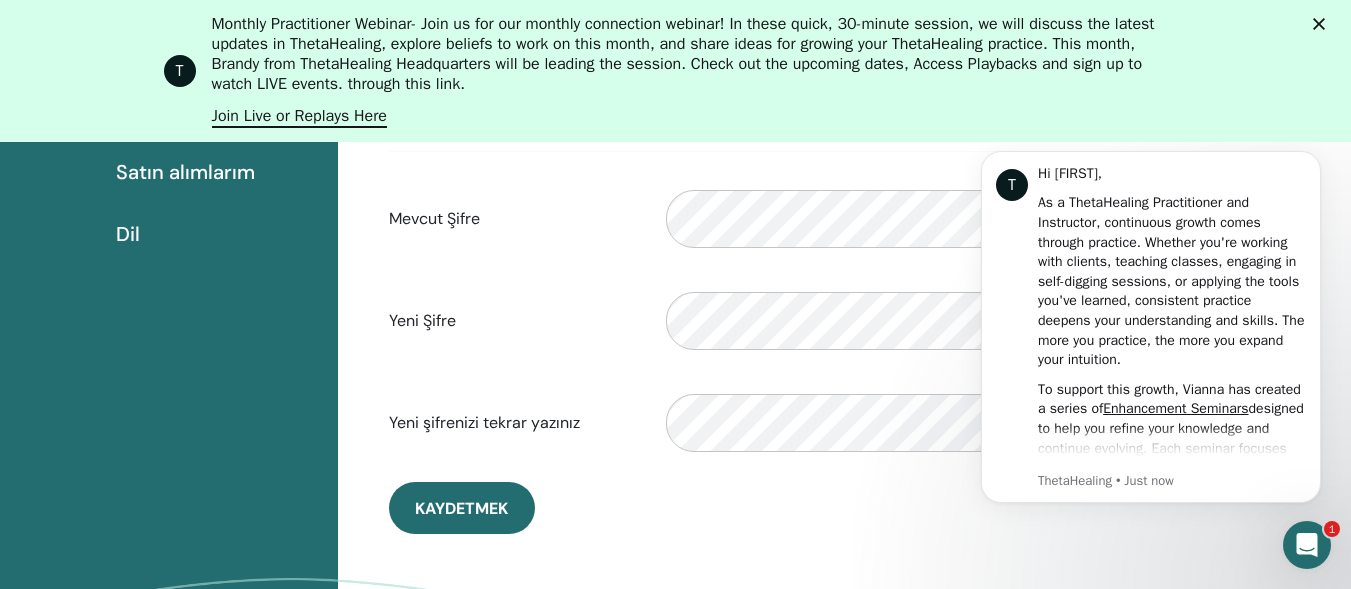 scroll, scrollTop: 544, scrollLeft: 0, axis: vertical 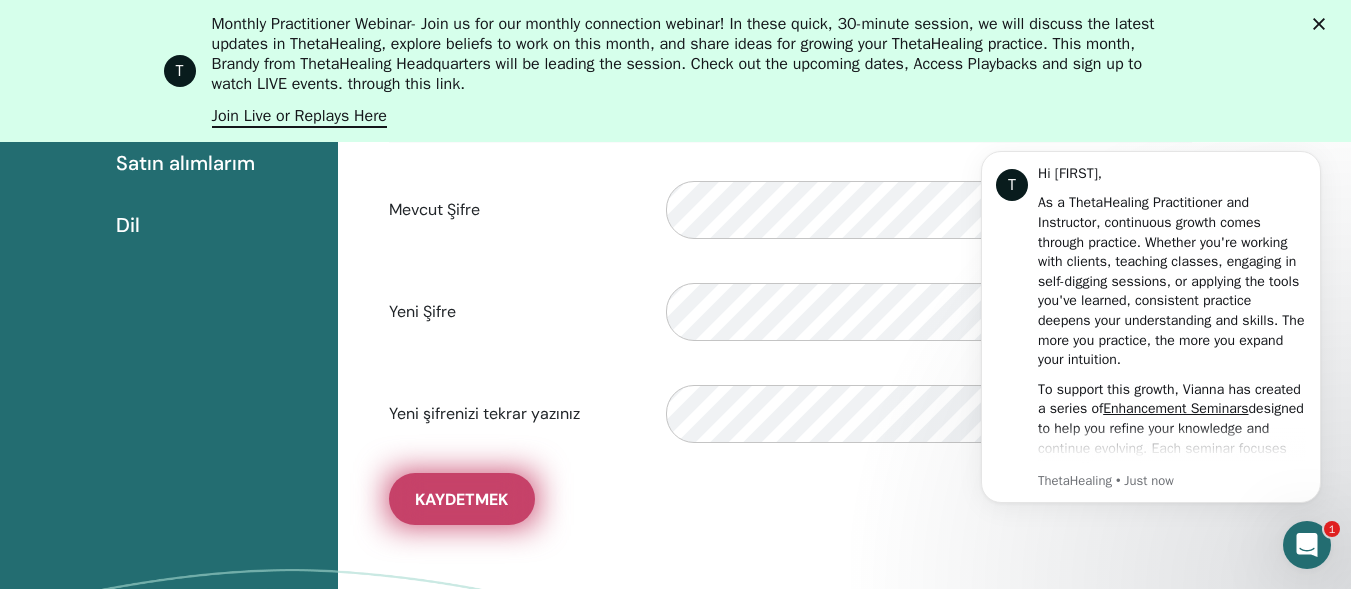 click on "Kaydetmek" at bounding box center [462, 499] 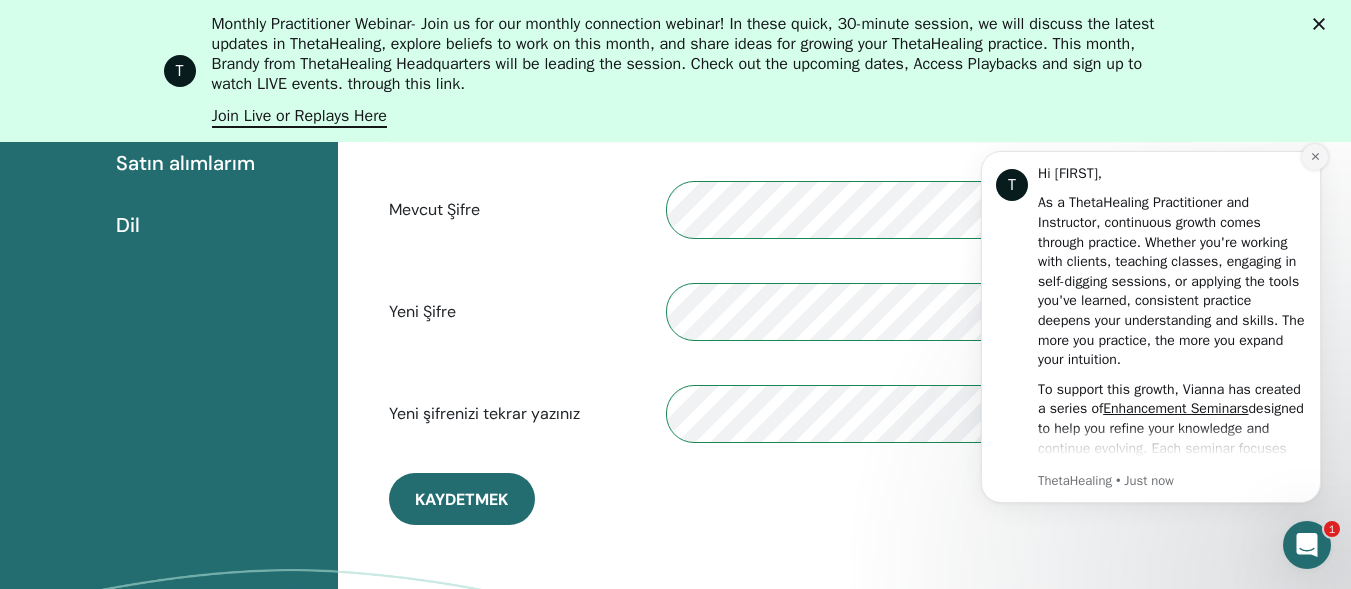 click at bounding box center (1315, 157) 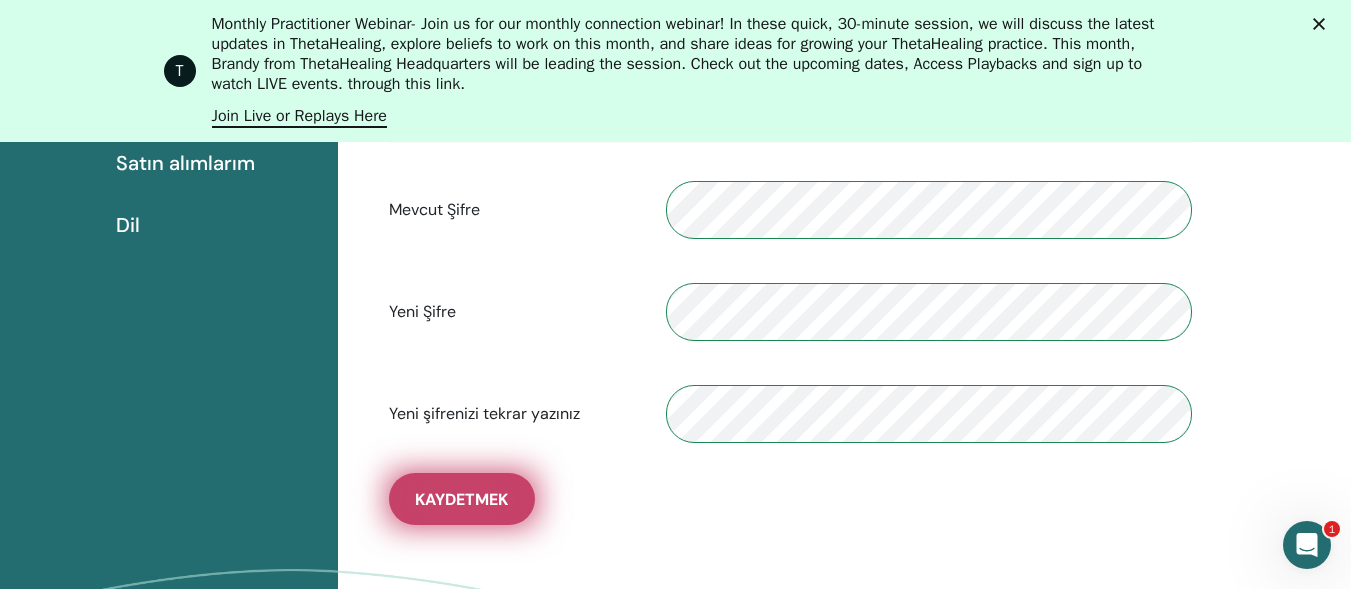 click on "Kaydetmek" at bounding box center (461, 499) 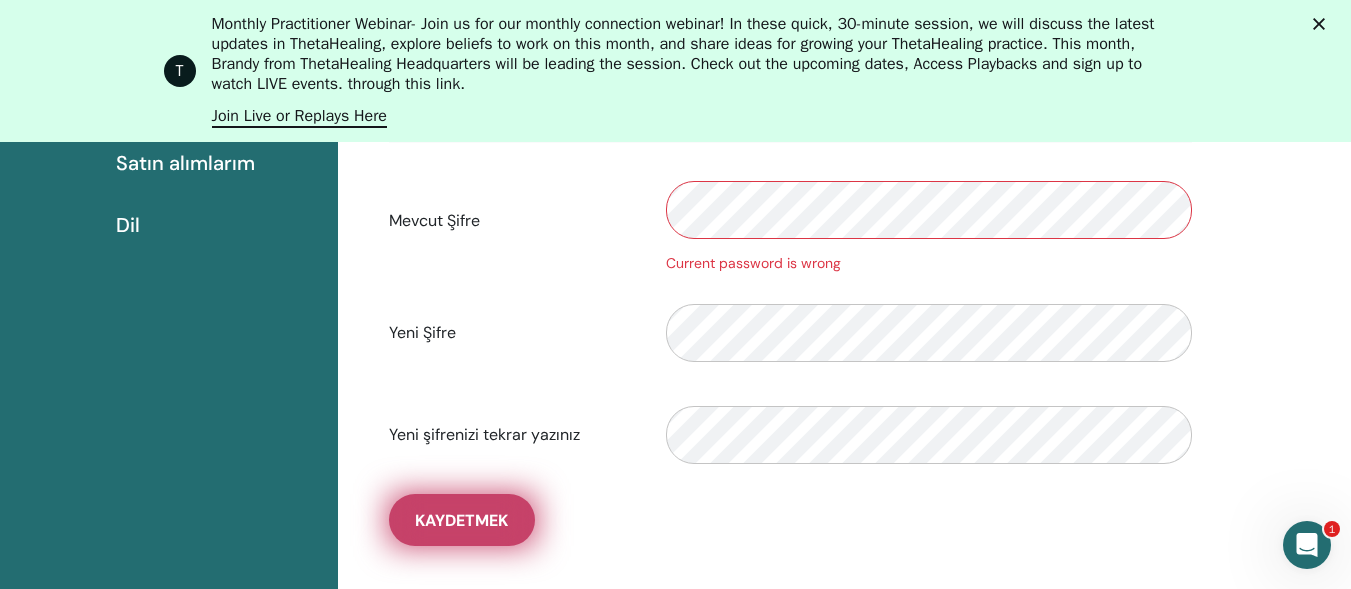 click on "Kaydetmek" at bounding box center (461, 520) 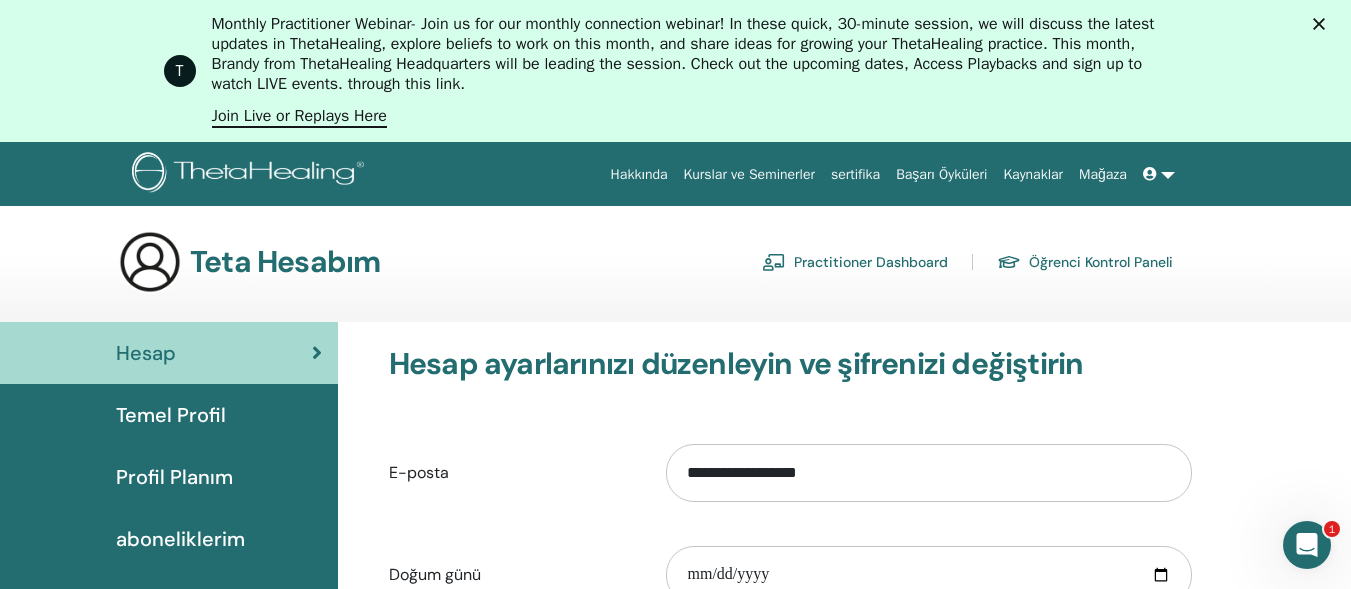 scroll, scrollTop: 0, scrollLeft: 0, axis: both 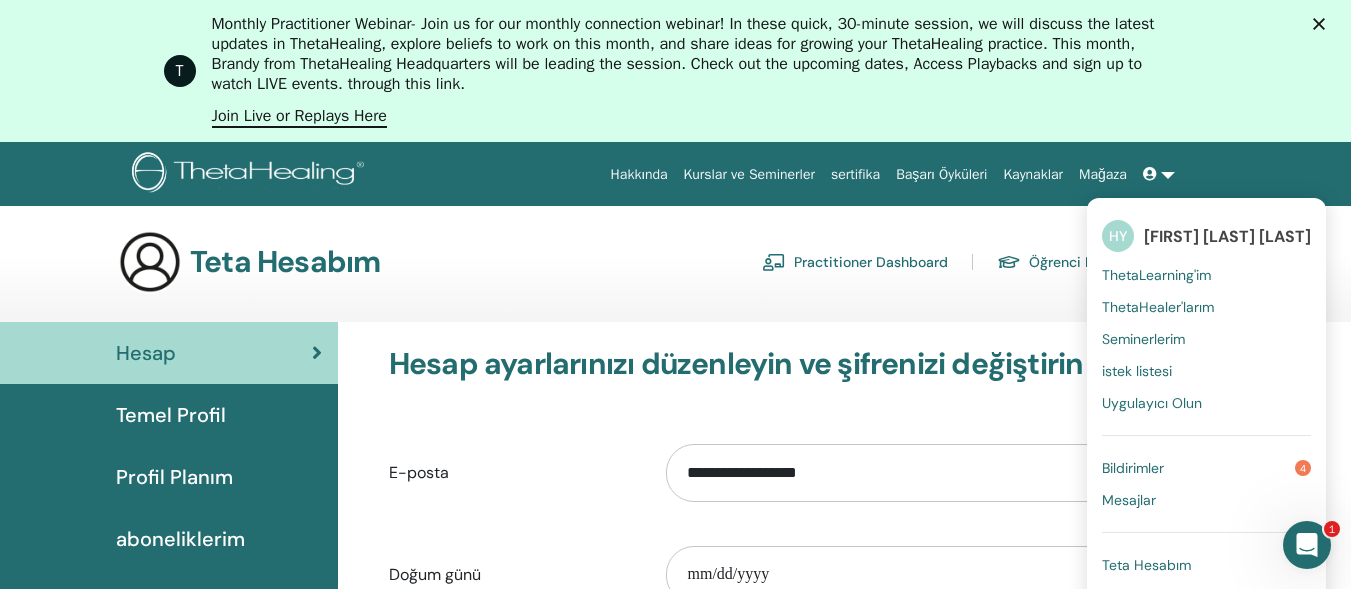 click on "ThetaLearning'im" at bounding box center (1156, 275) 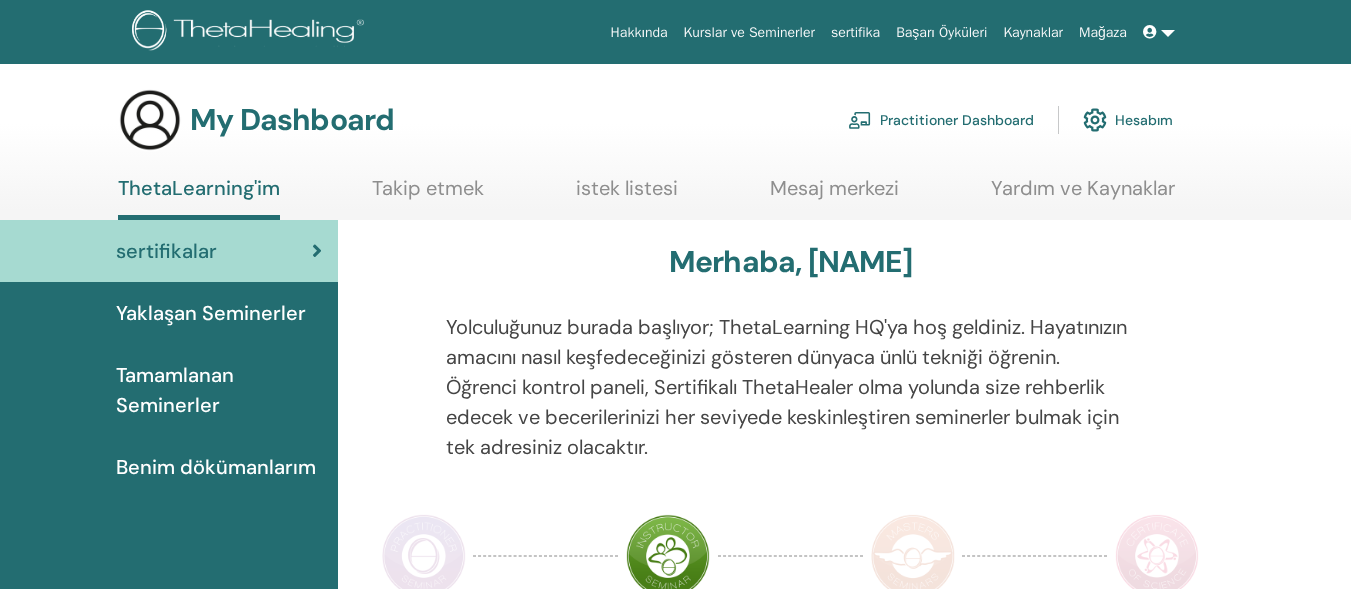 scroll, scrollTop: 0, scrollLeft: 0, axis: both 